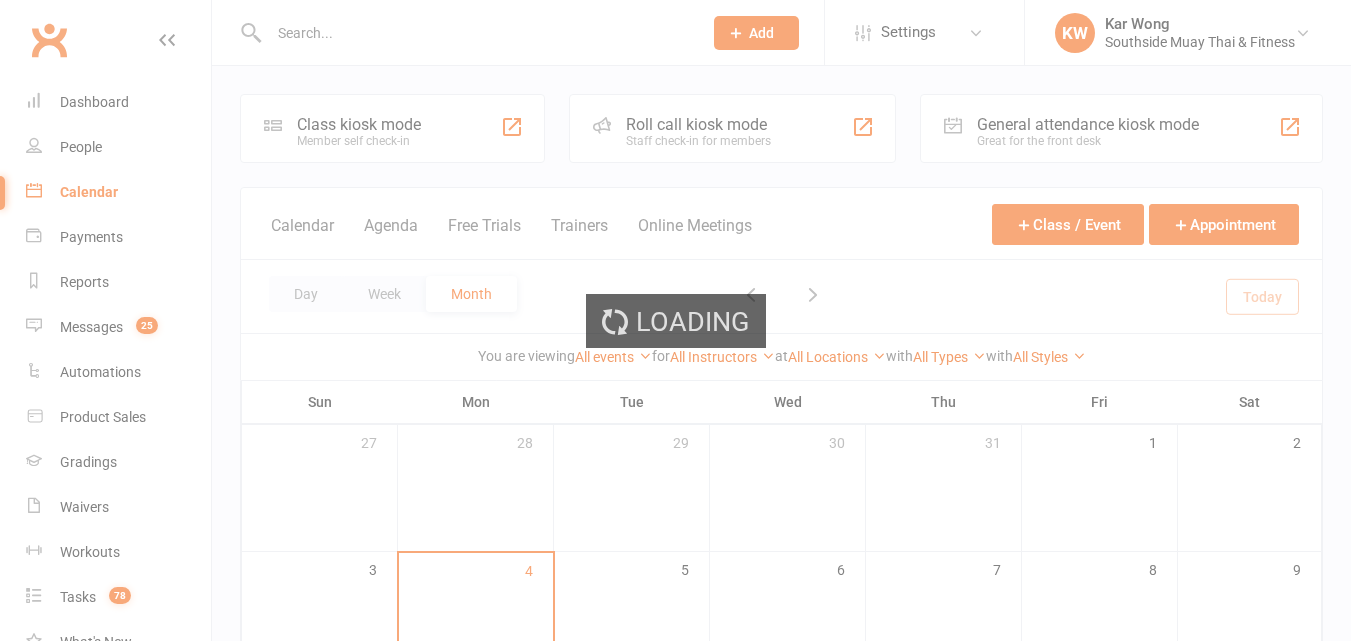 scroll, scrollTop: 0, scrollLeft: 0, axis: both 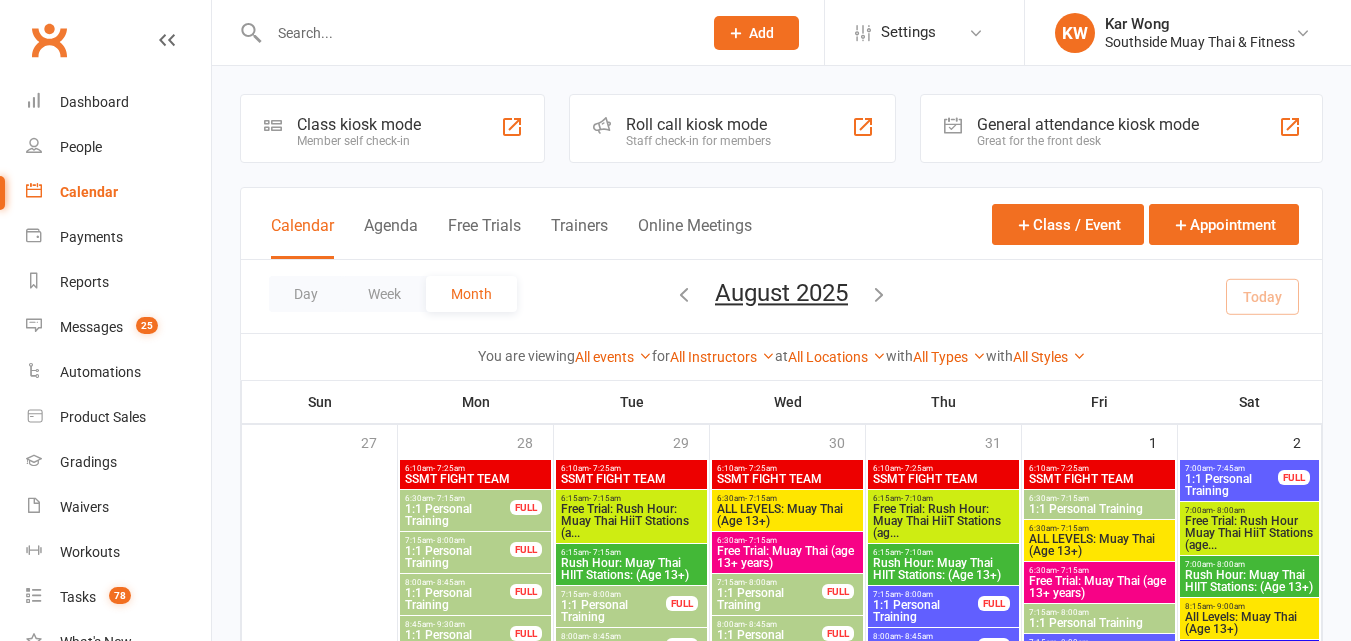 click on "All Instructors" at bounding box center [722, 357] 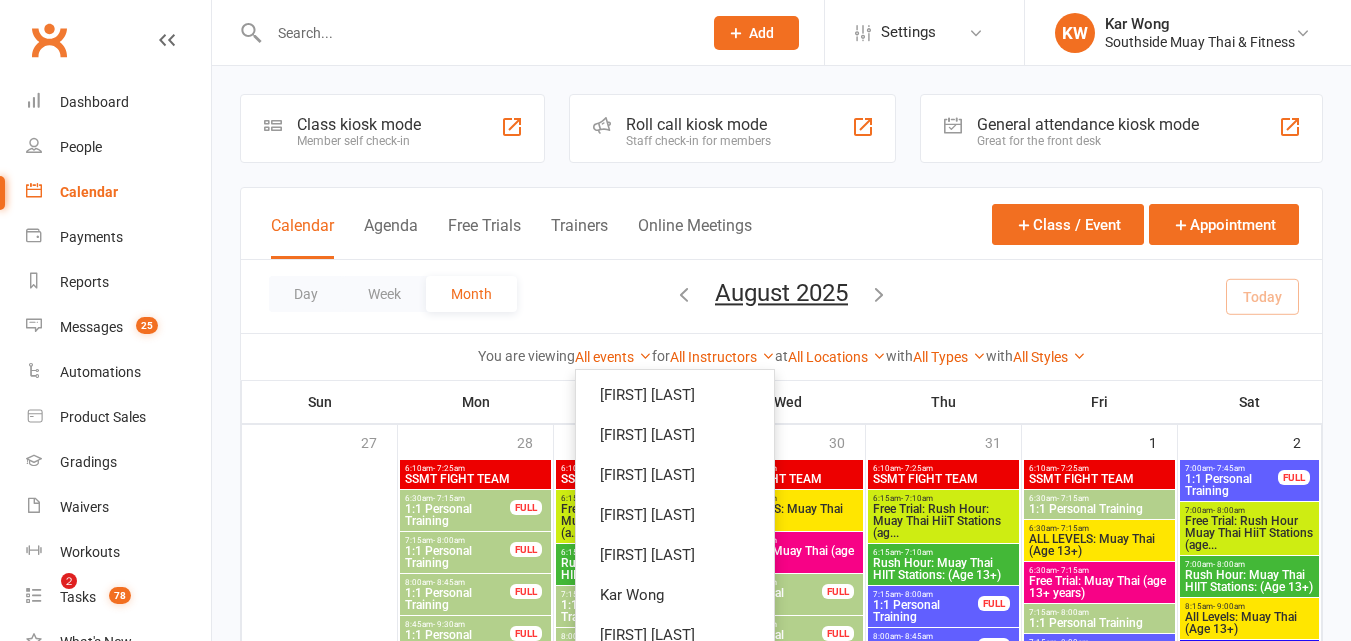 scroll, scrollTop: 175, scrollLeft: 0, axis: vertical 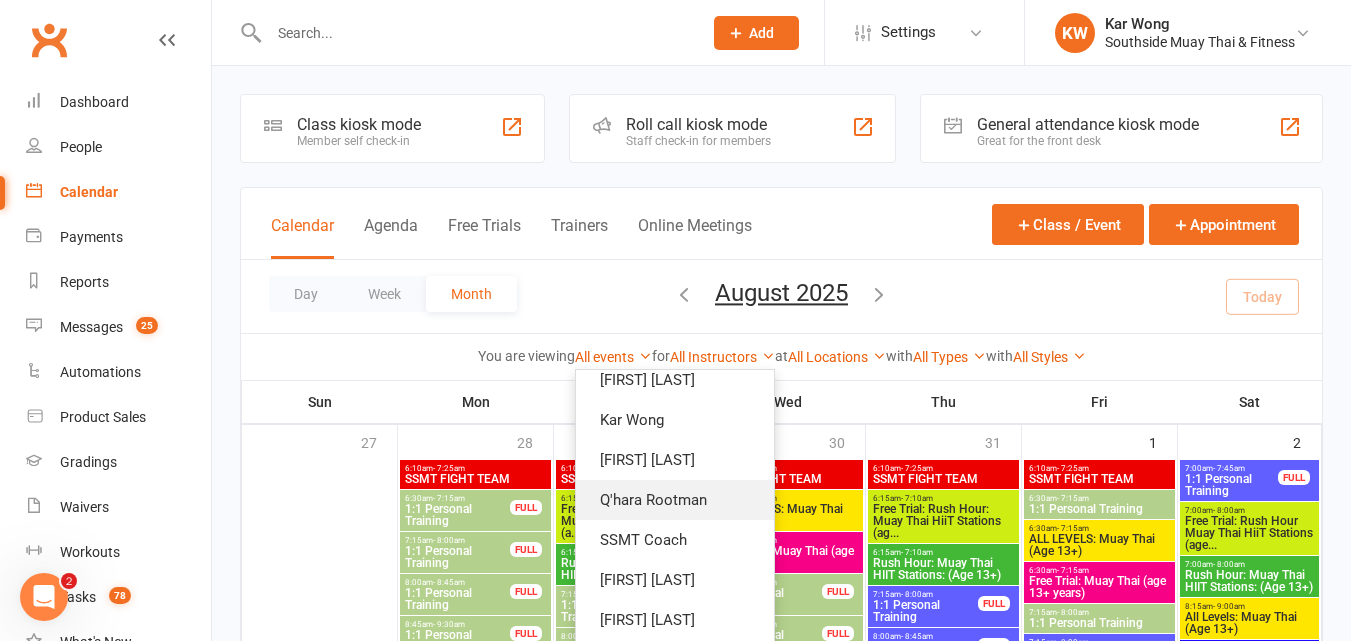 click on "Q'hara Rootman" at bounding box center (675, 500) 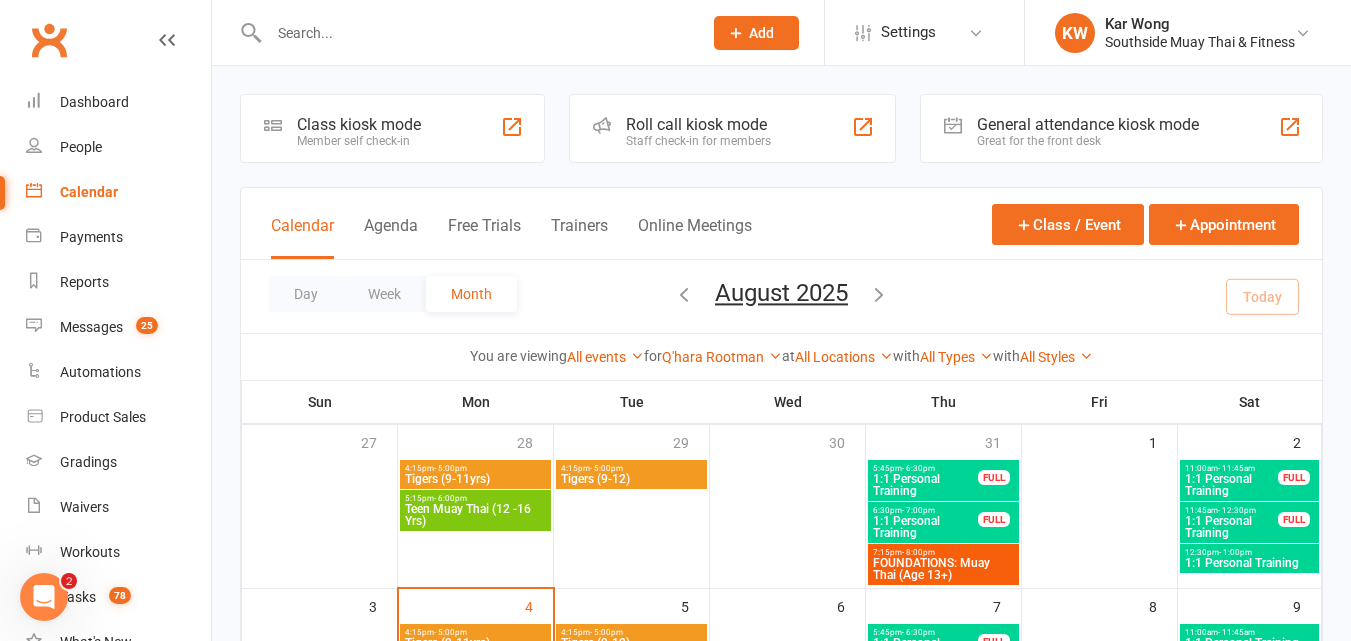 click on "1:1 Personal Training" at bounding box center [925, 485] 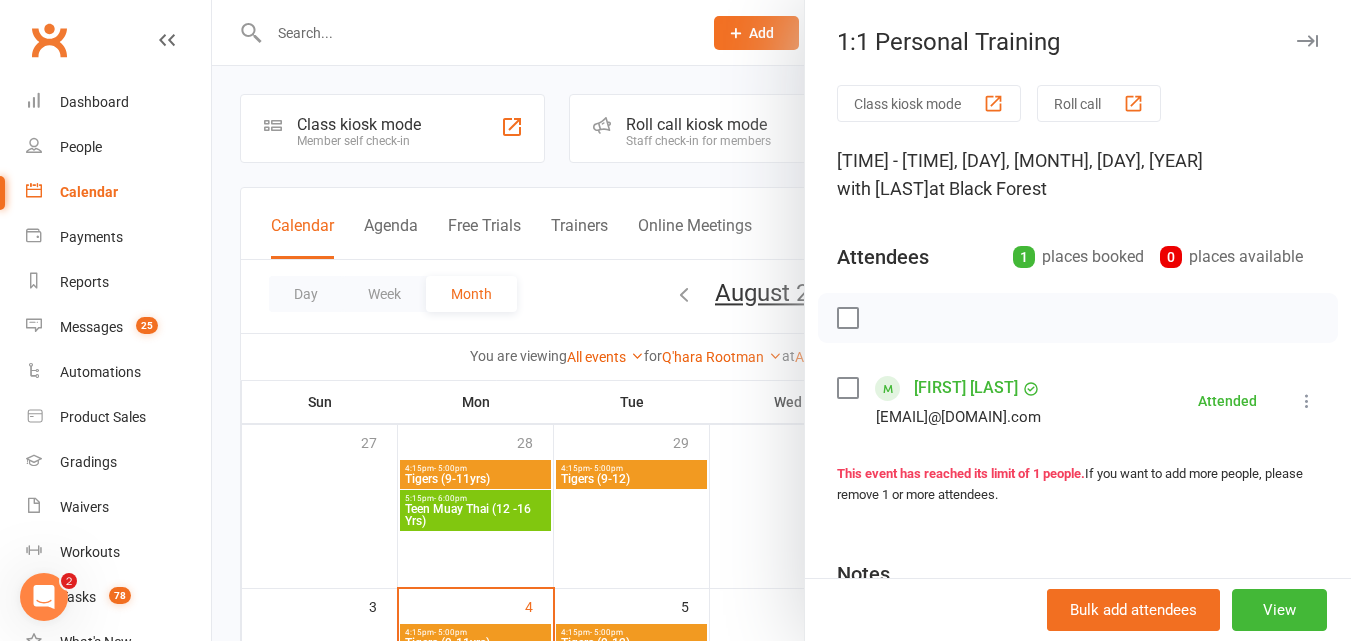 click at bounding box center (781, 320) 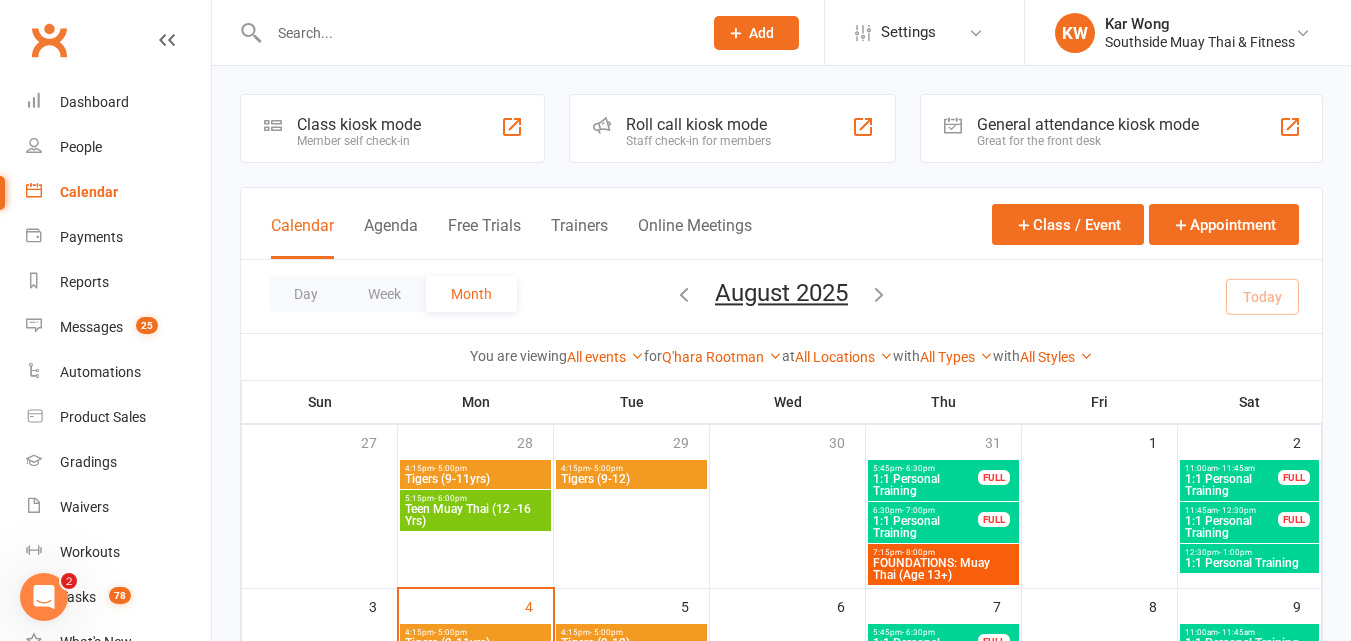 click on "Wed" at bounding box center [788, 402] 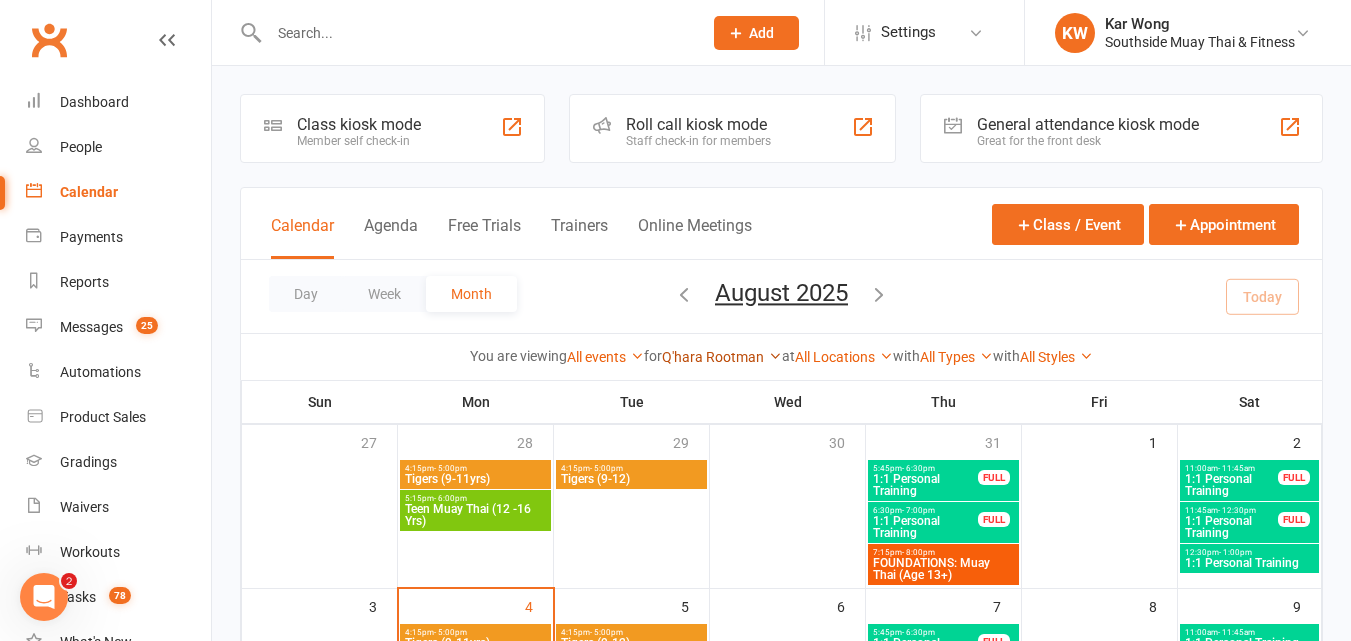click on "Q'hara Rootman" at bounding box center (722, 357) 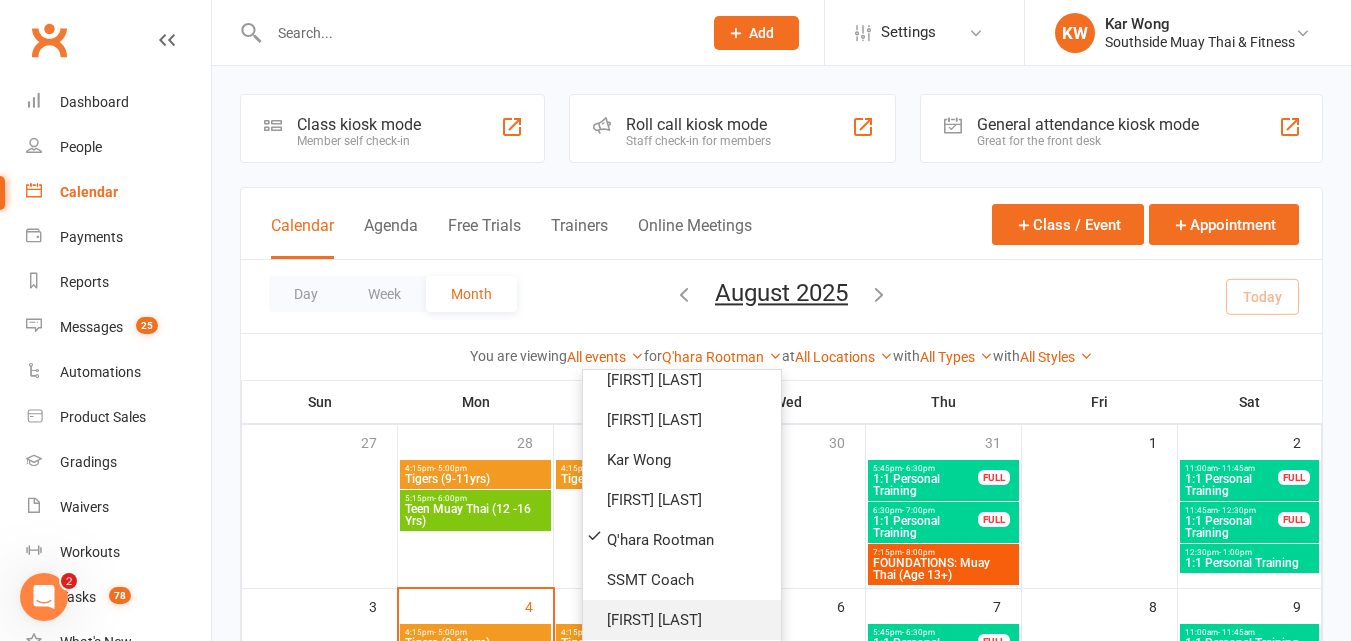 click on "[FIRST] [LAST]" at bounding box center [682, 620] 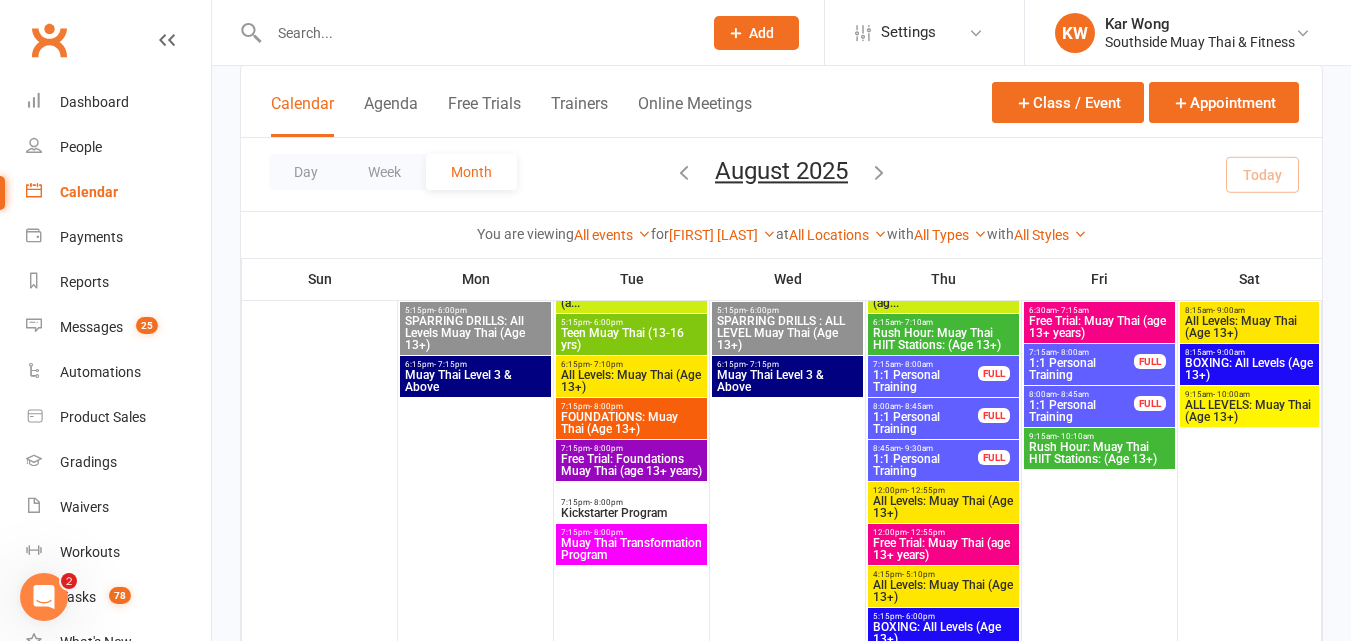 scroll, scrollTop: 0, scrollLeft: 0, axis: both 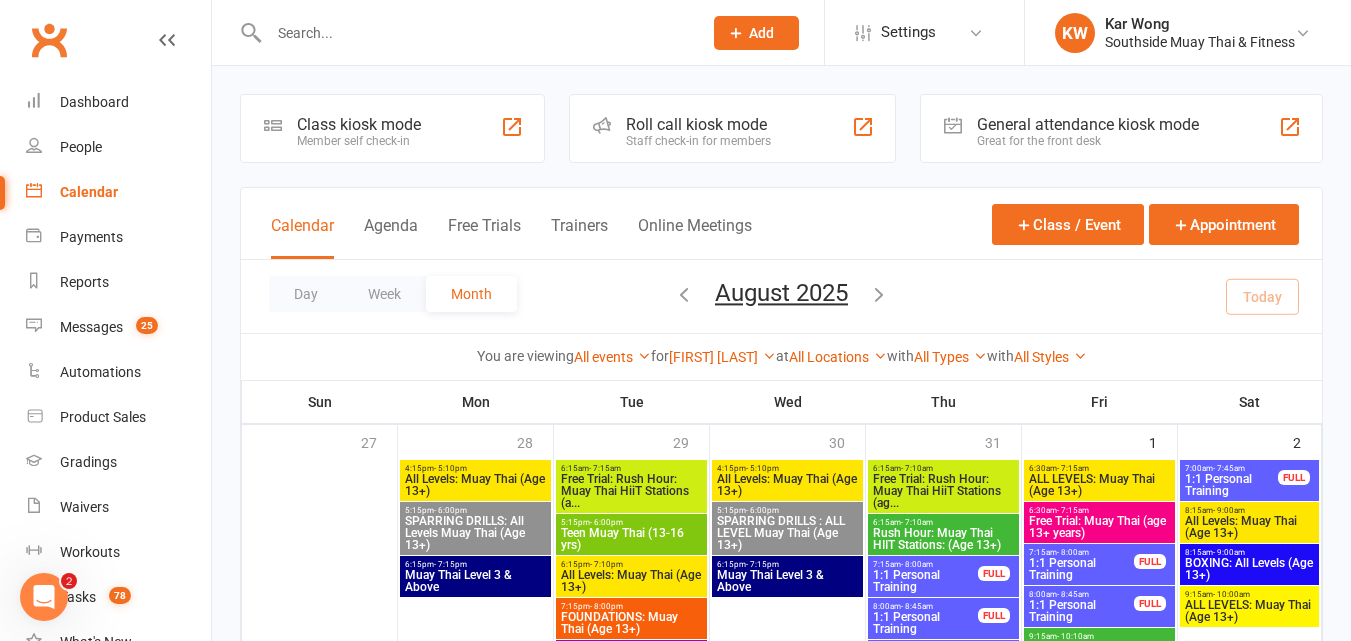 click at bounding box center (684, 296) 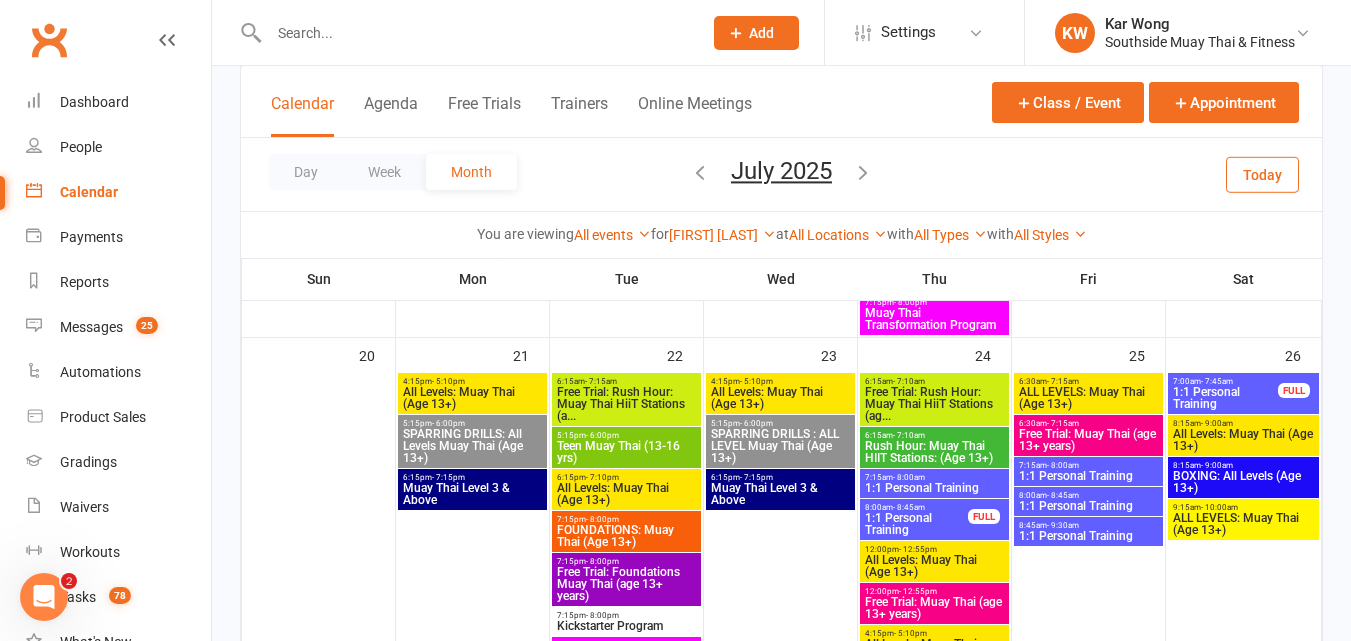scroll, scrollTop: 1900, scrollLeft: 0, axis: vertical 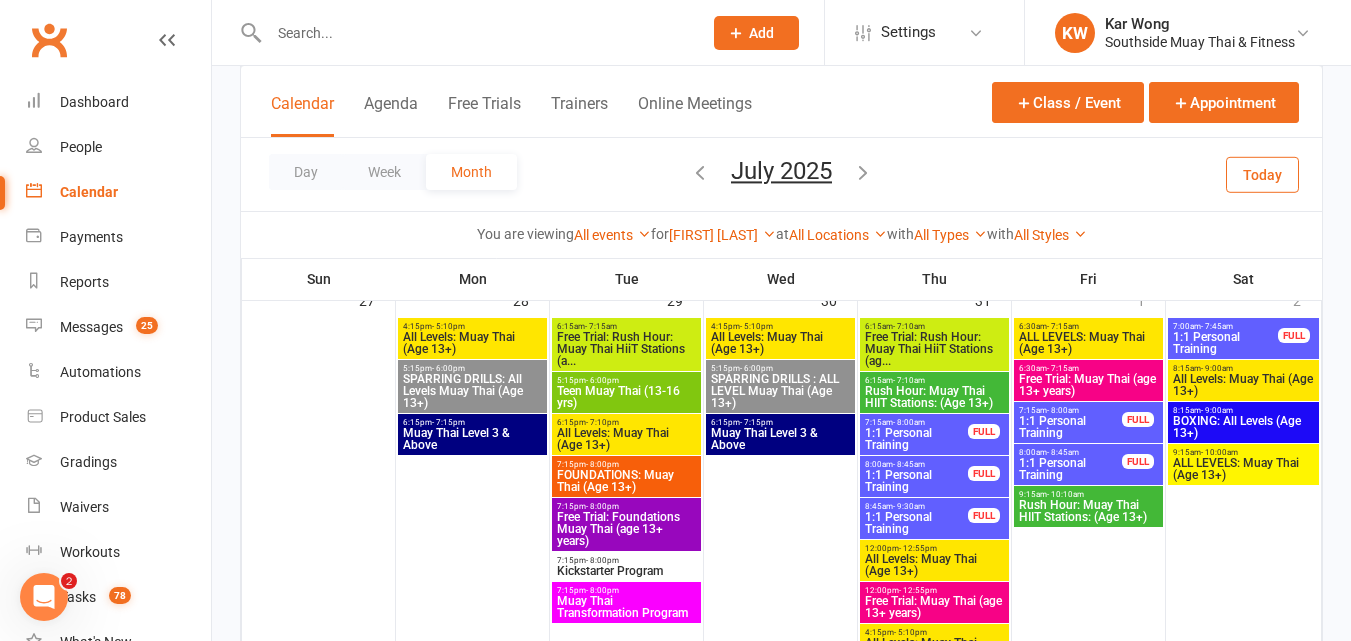 click on "1:1 Personal Training" at bounding box center (916, 439) 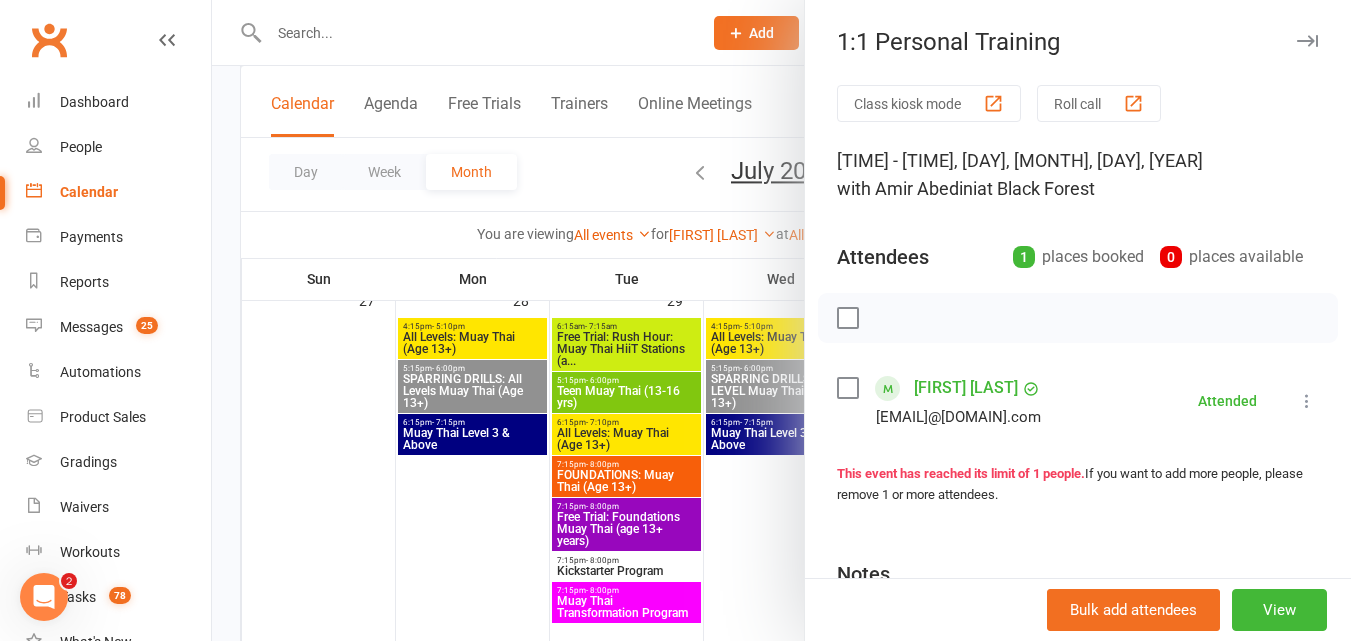 click at bounding box center [781, 320] 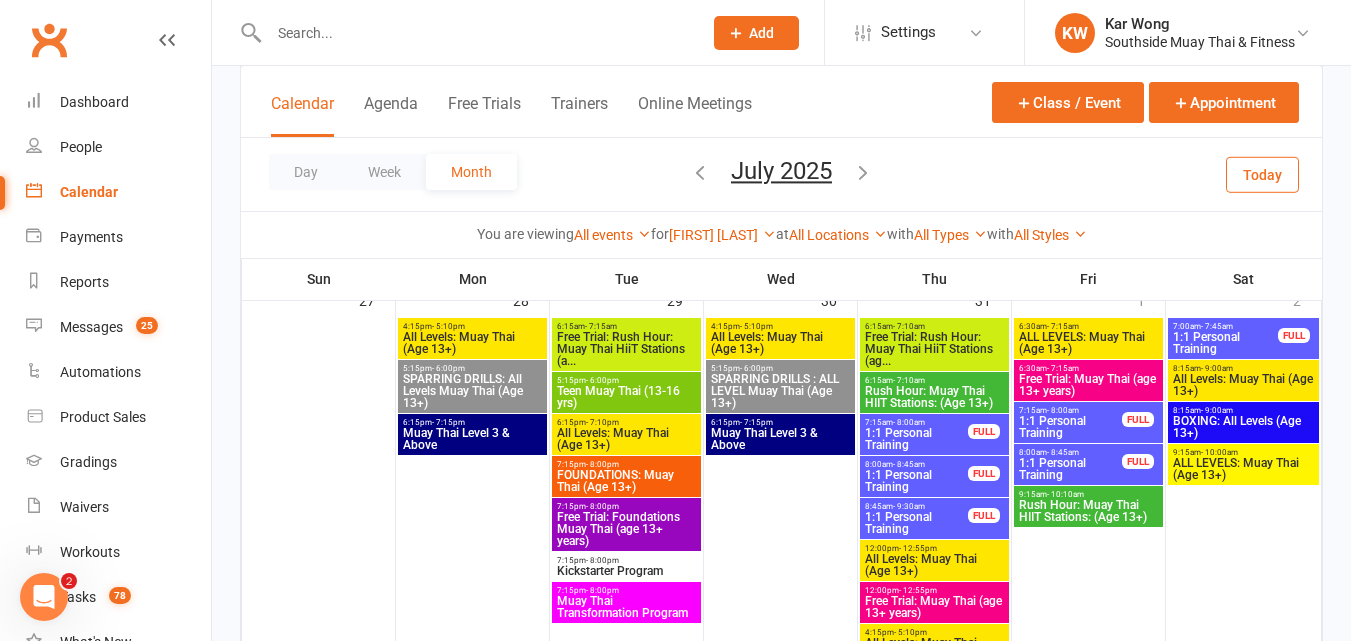 click on "- 8:45am" at bounding box center [909, 464] 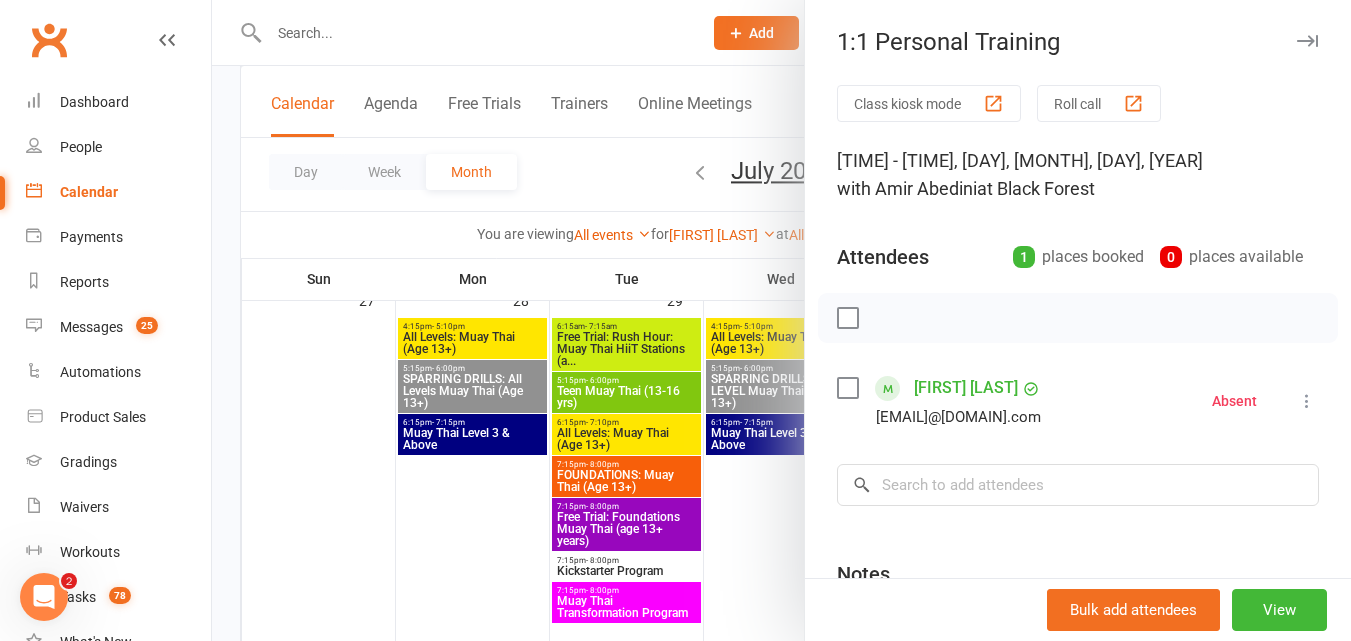 click at bounding box center (781, 320) 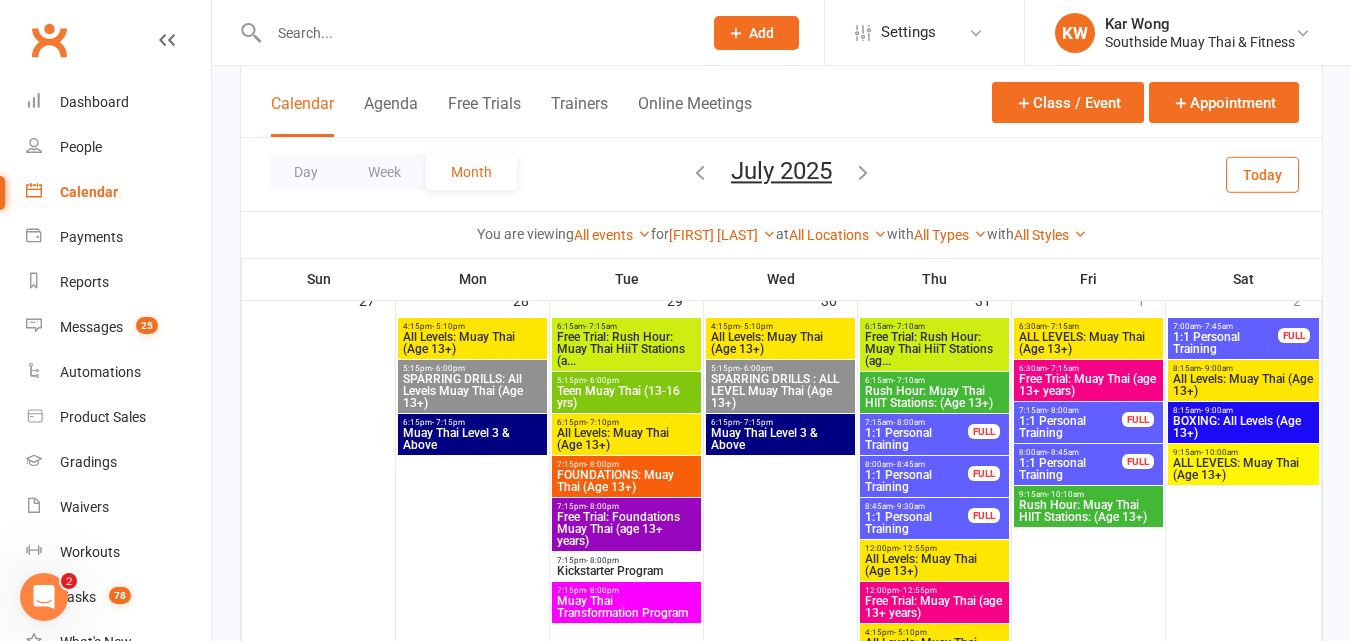 click on "1:1 Personal Training" at bounding box center (916, 523) 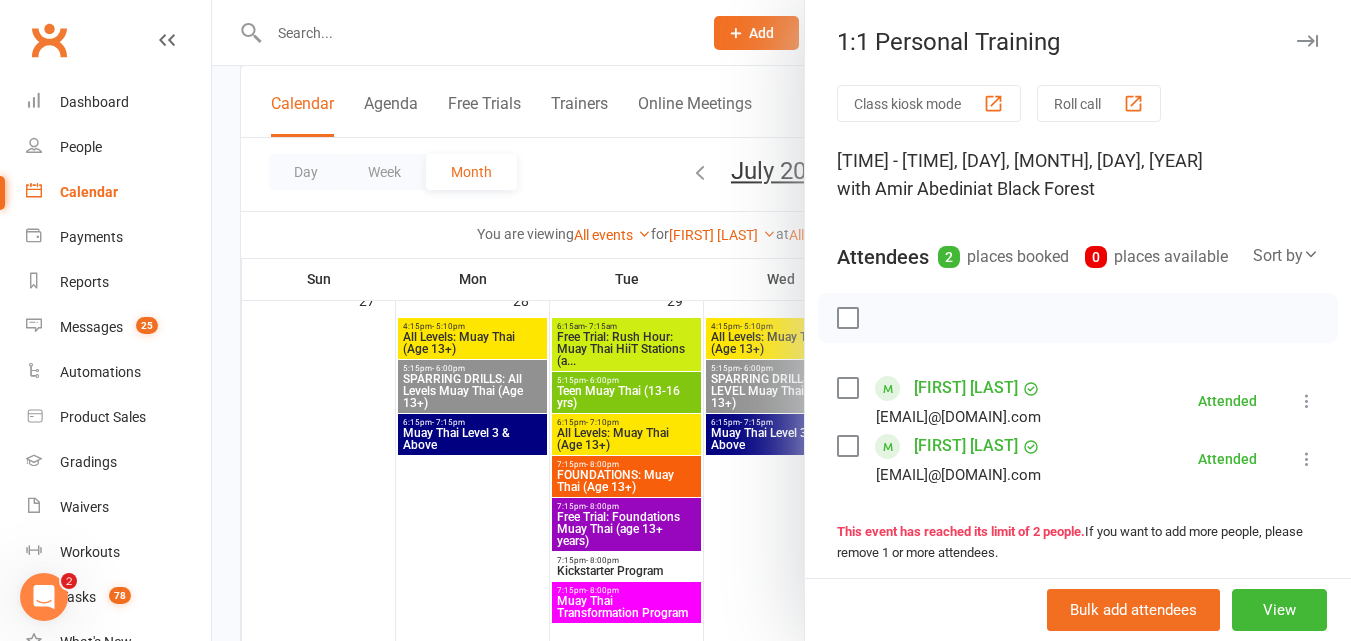 click at bounding box center (781, 320) 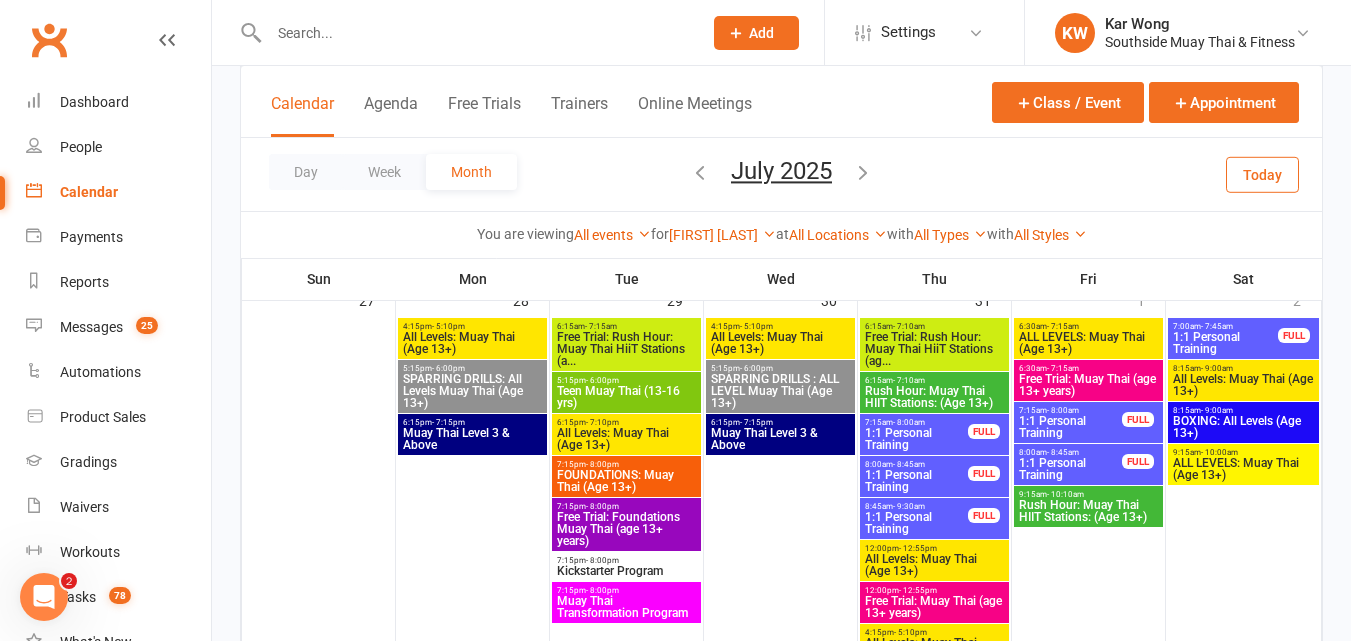 click on "1:1 Personal Training" at bounding box center [916, 481] 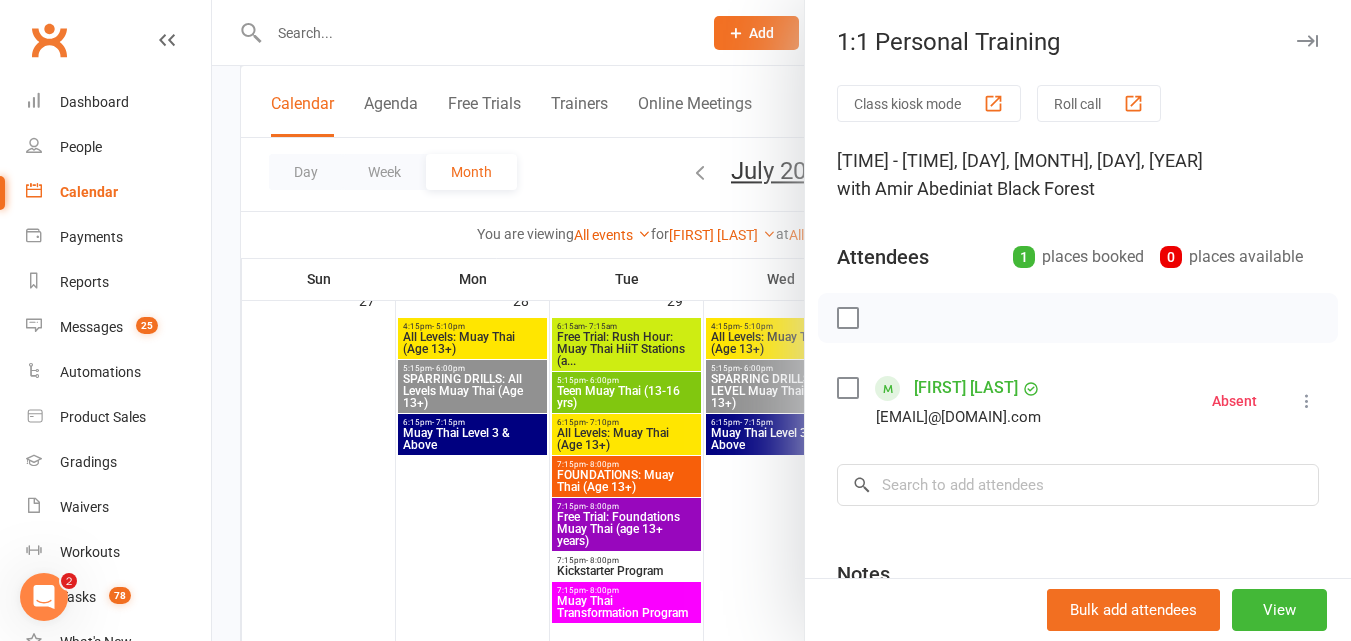 click at bounding box center (781, 320) 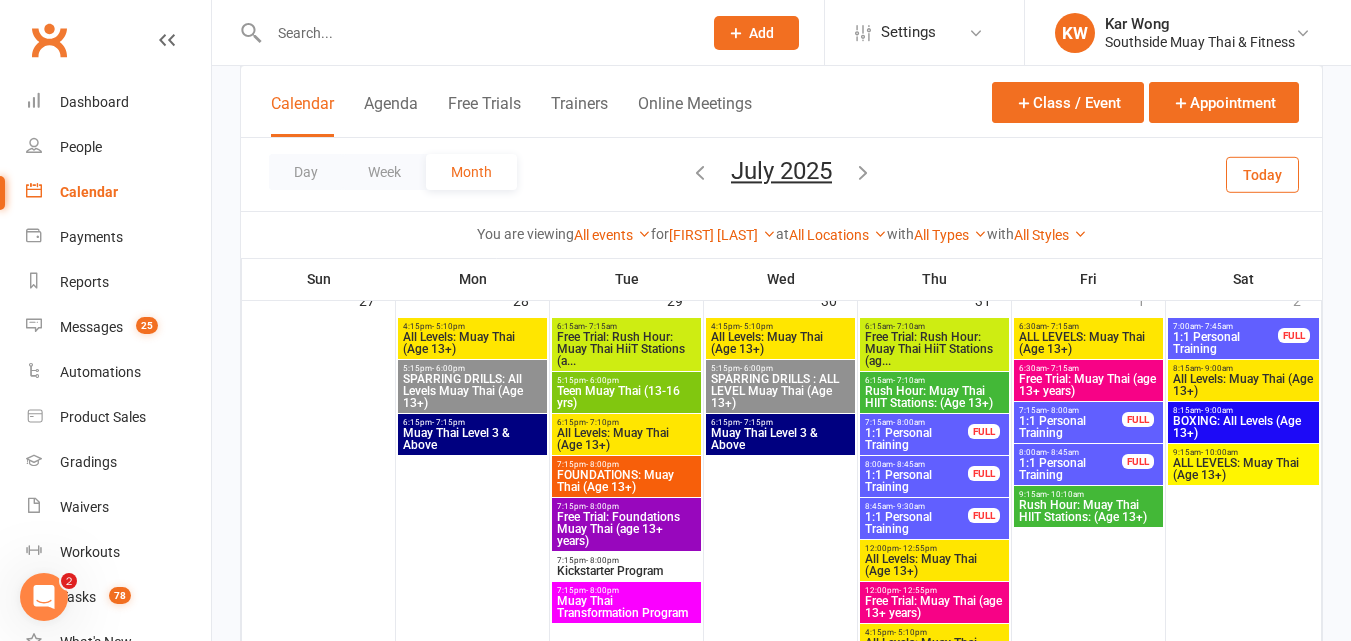 click on "1:1 Personal Training" at bounding box center (1070, 427) 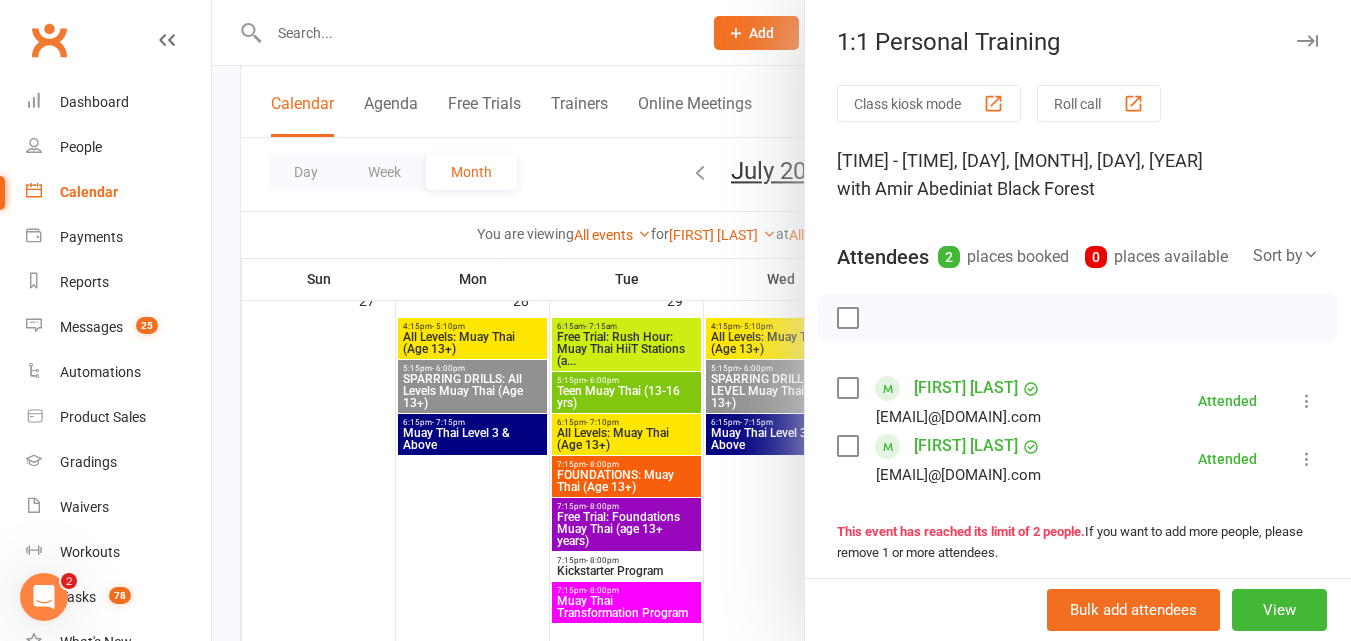 click at bounding box center [781, 320] 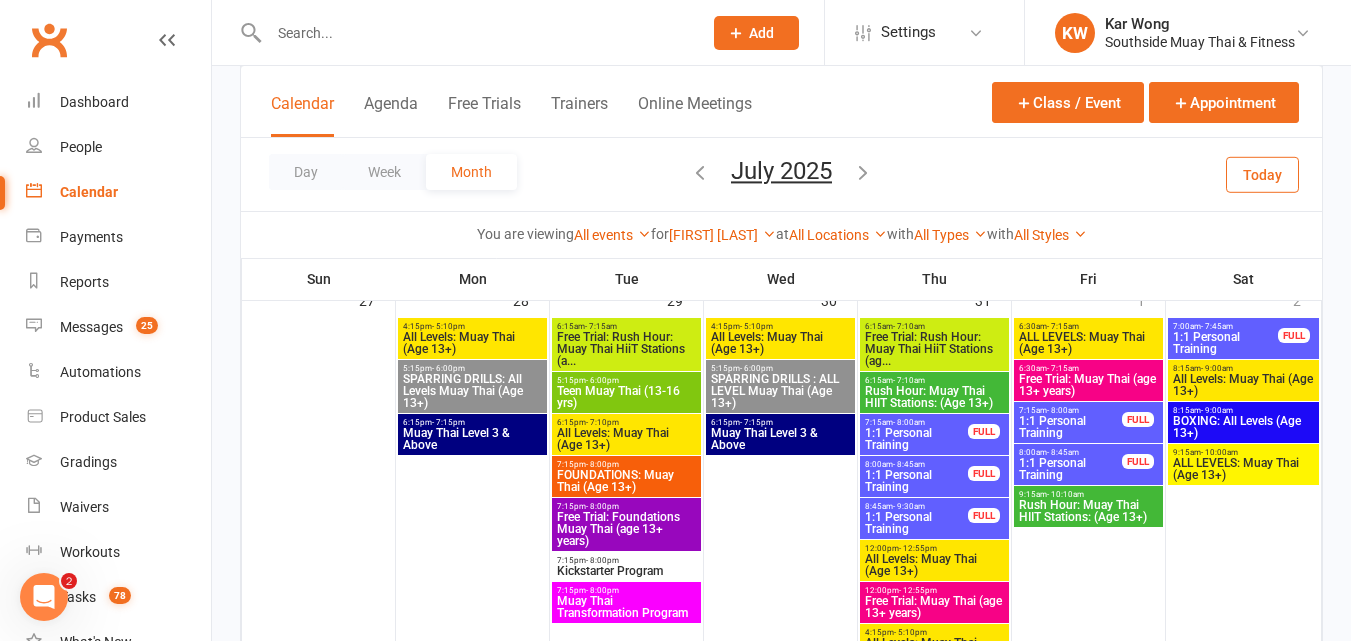 click on "1:1 Personal Training" at bounding box center (1070, 469) 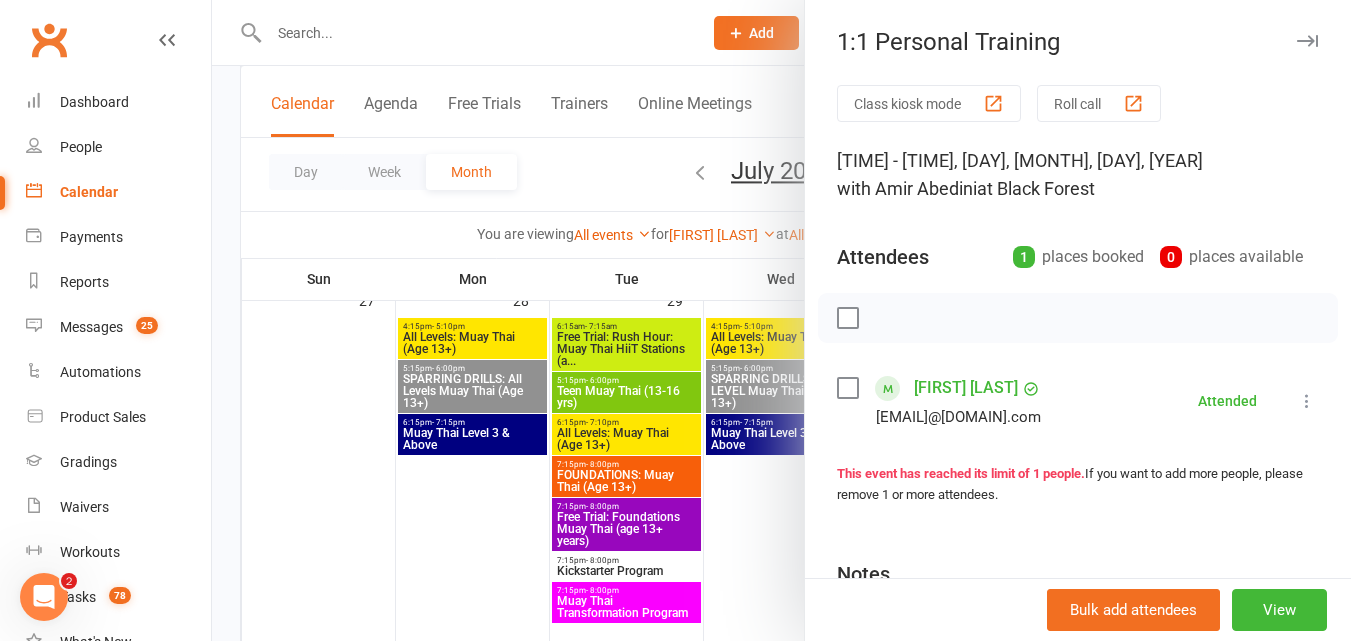 click at bounding box center (781, 320) 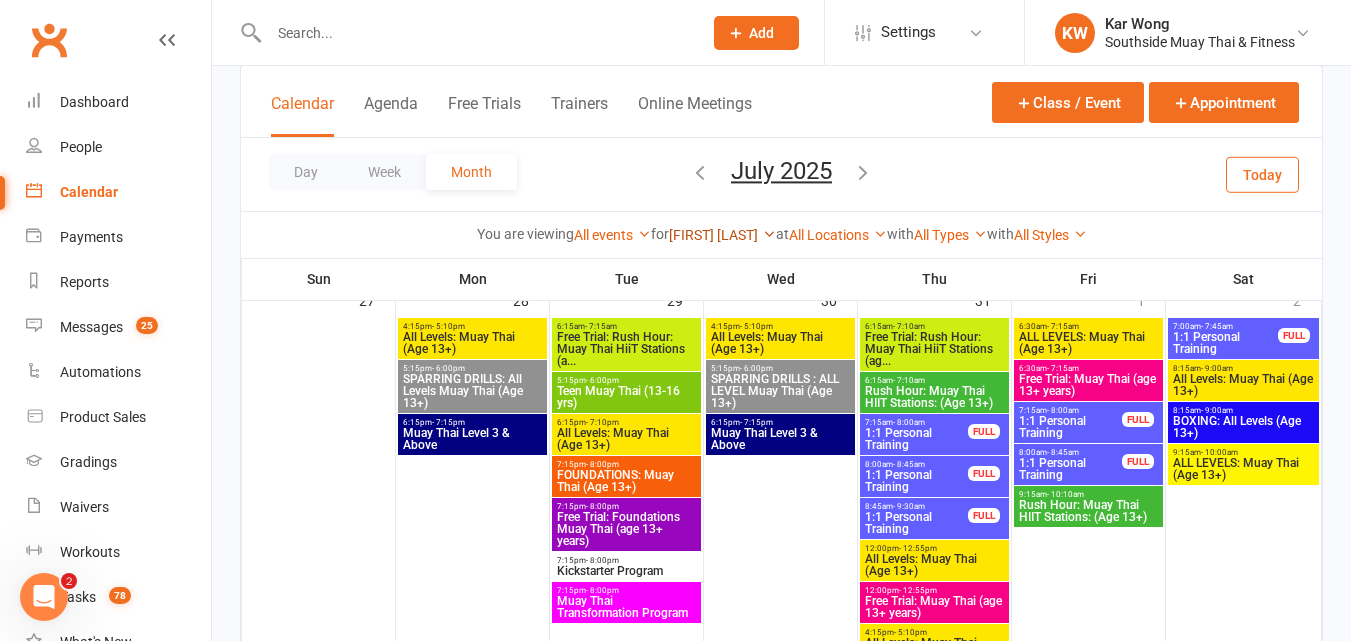 click on "[FIRST] [LAST]" at bounding box center [722, 235] 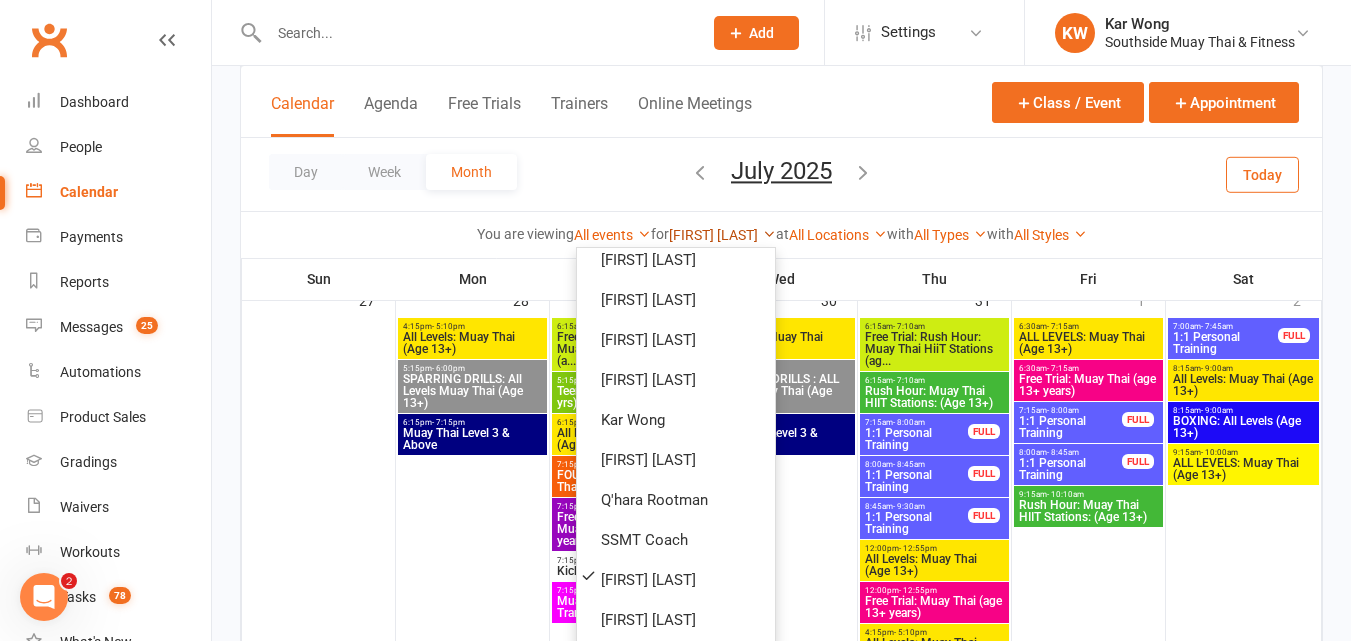 scroll, scrollTop: 93, scrollLeft: 0, axis: vertical 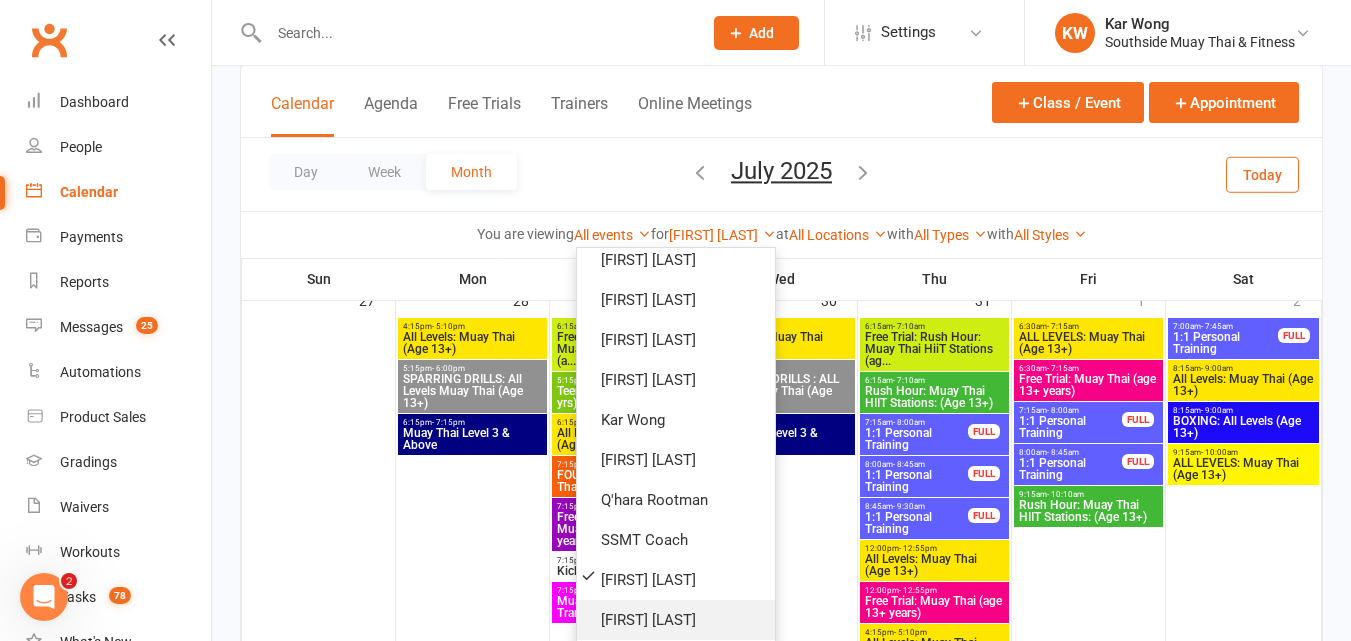 click on "[FIRST] [LAST]" at bounding box center [676, 620] 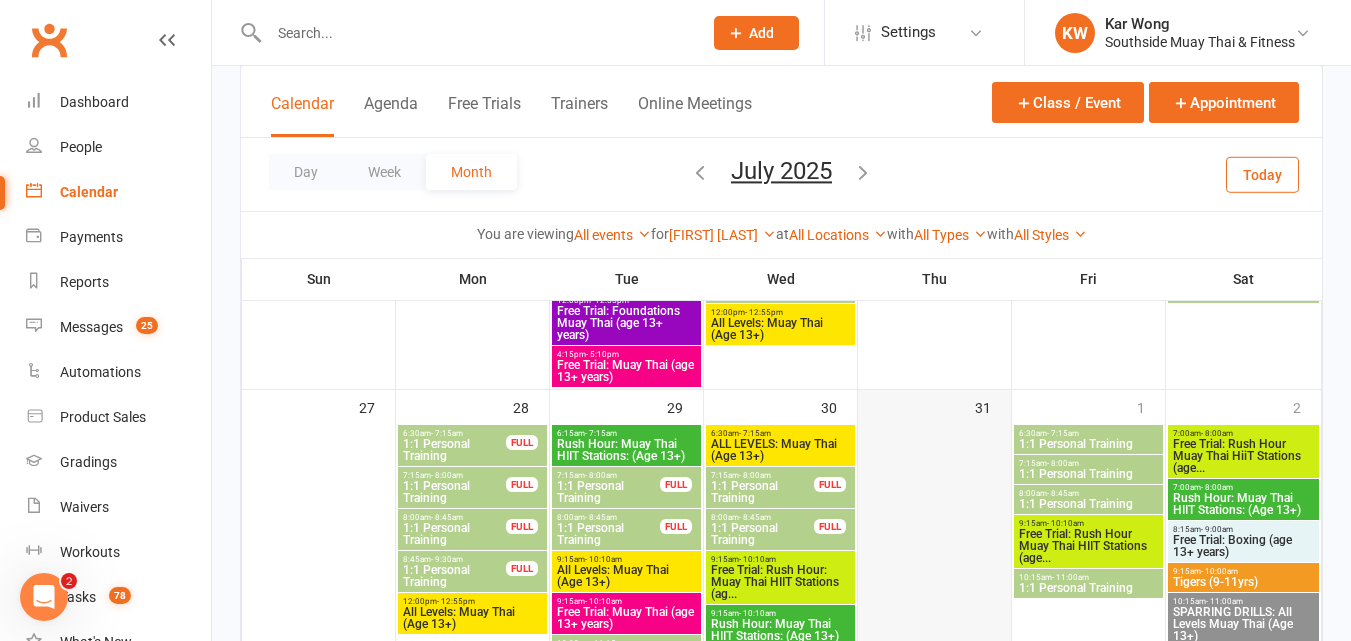 scroll, scrollTop: 1770, scrollLeft: 0, axis: vertical 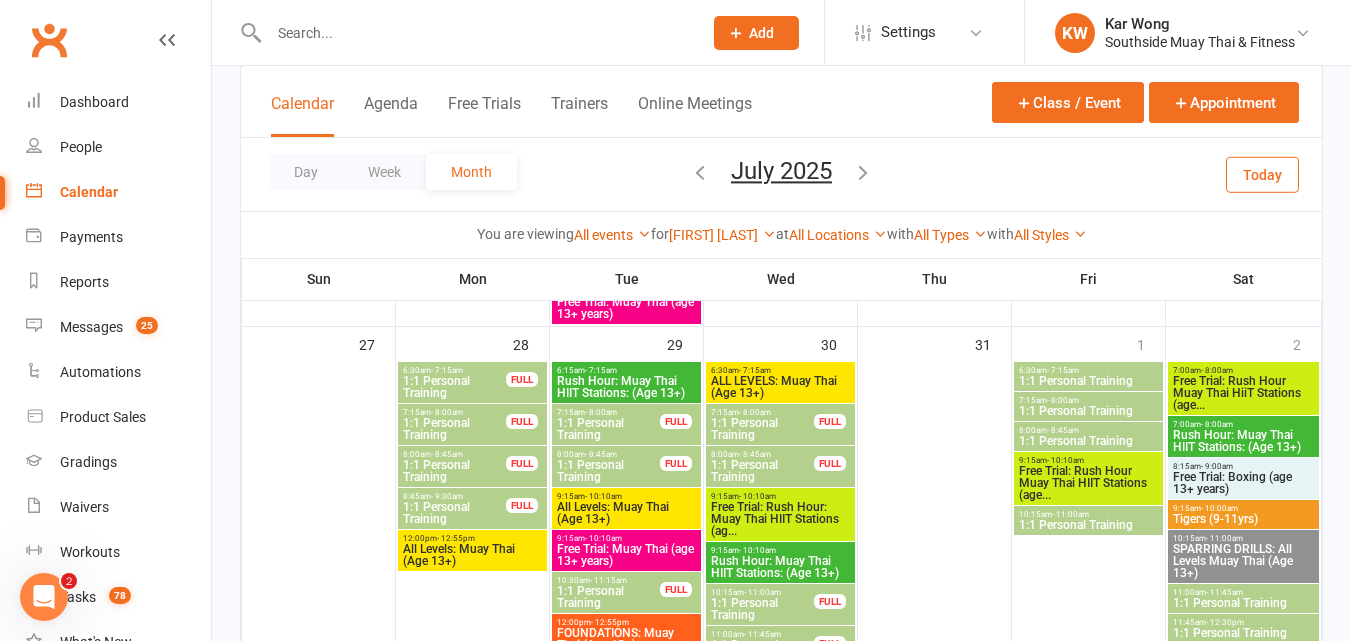 click on "1:1 Personal Training" at bounding box center [454, 387] 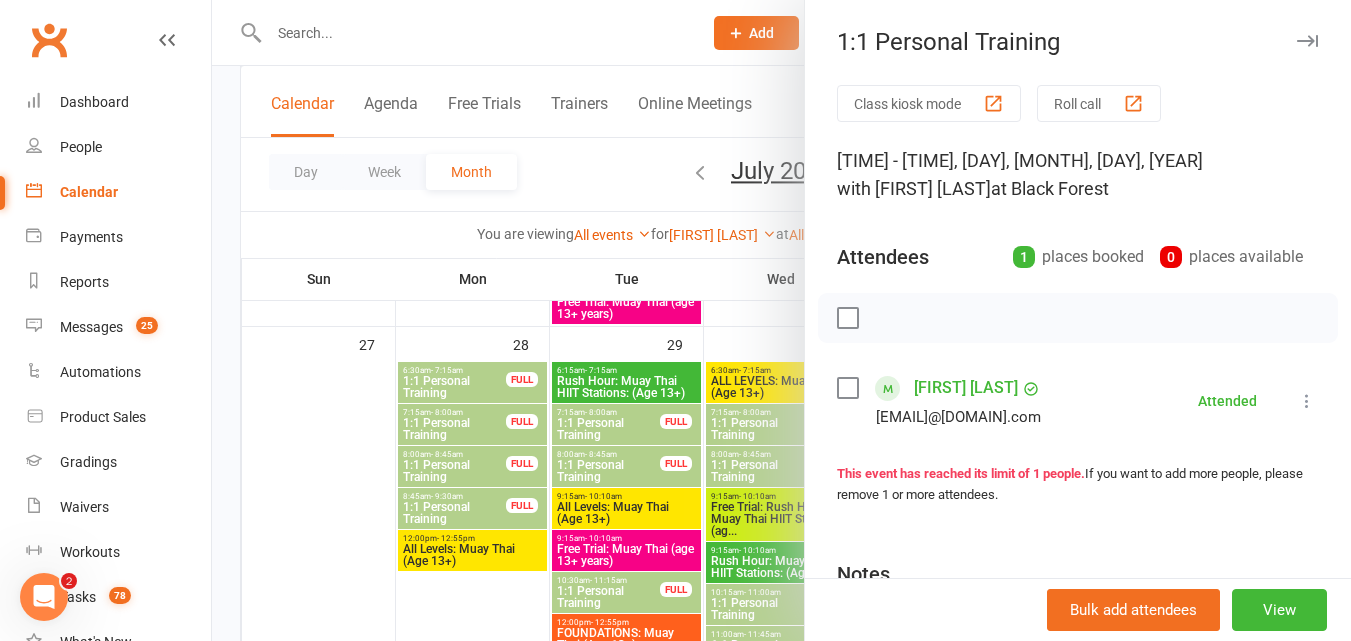 click at bounding box center [781, 320] 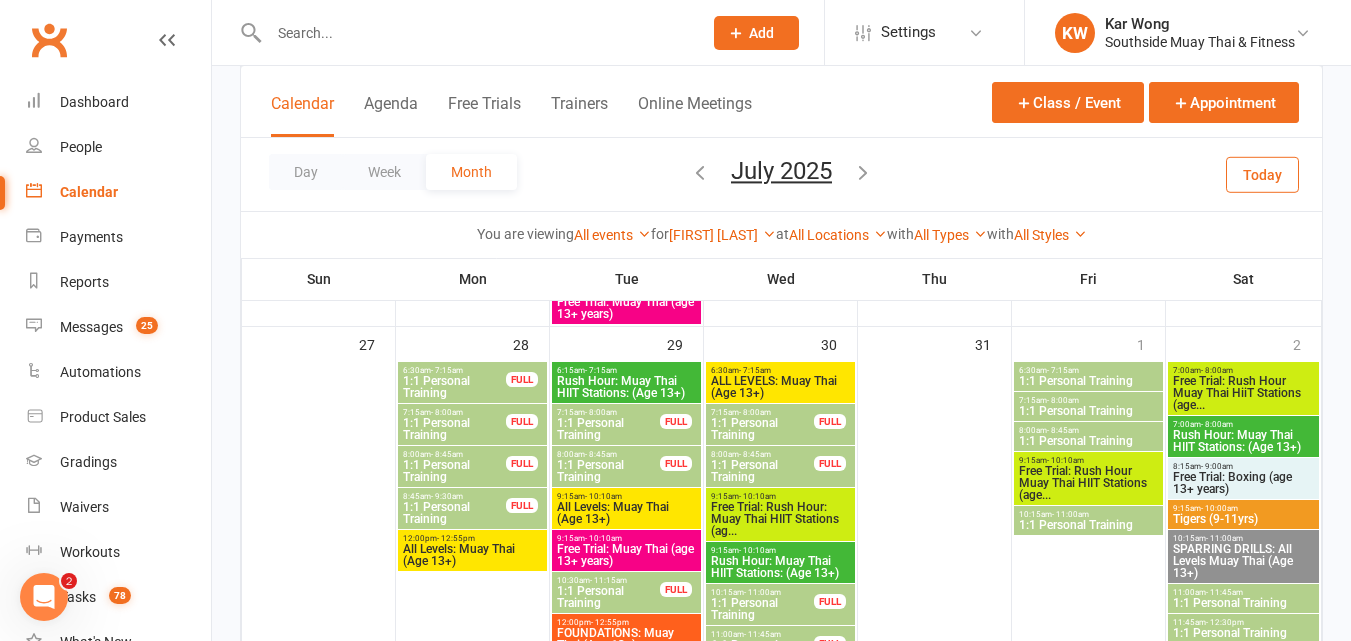 click on "1:1 Personal Training" at bounding box center [454, 429] 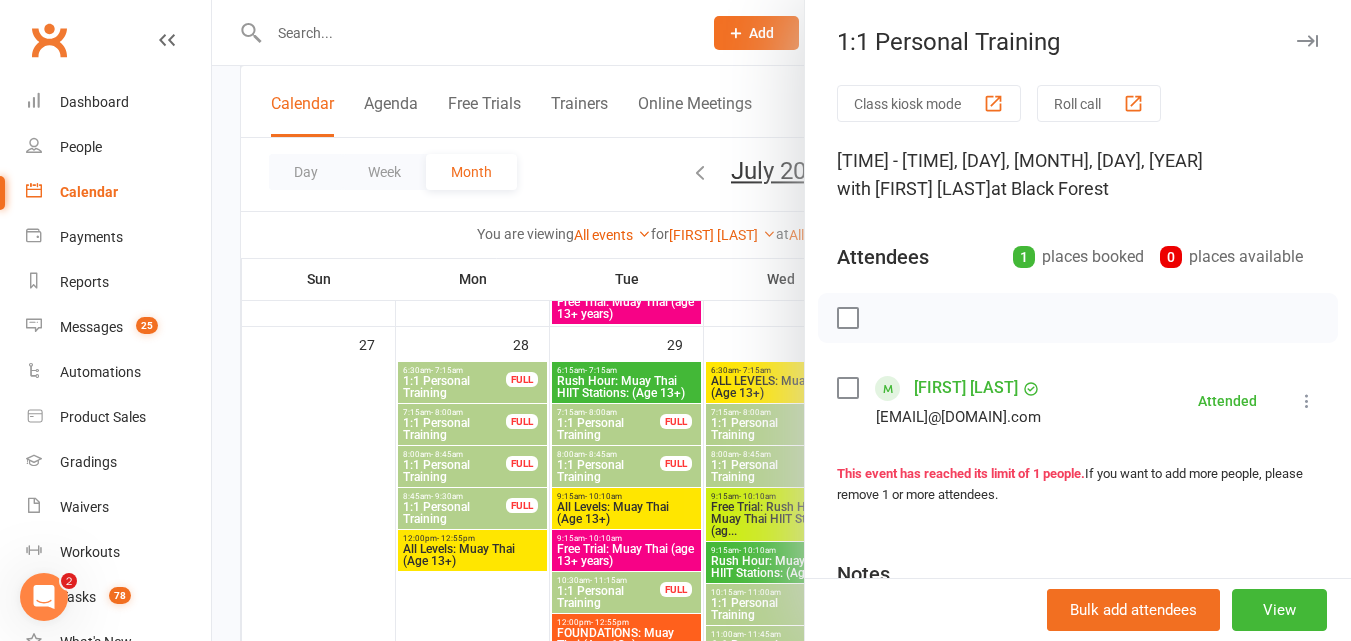 click at bounding box center (781, 320) 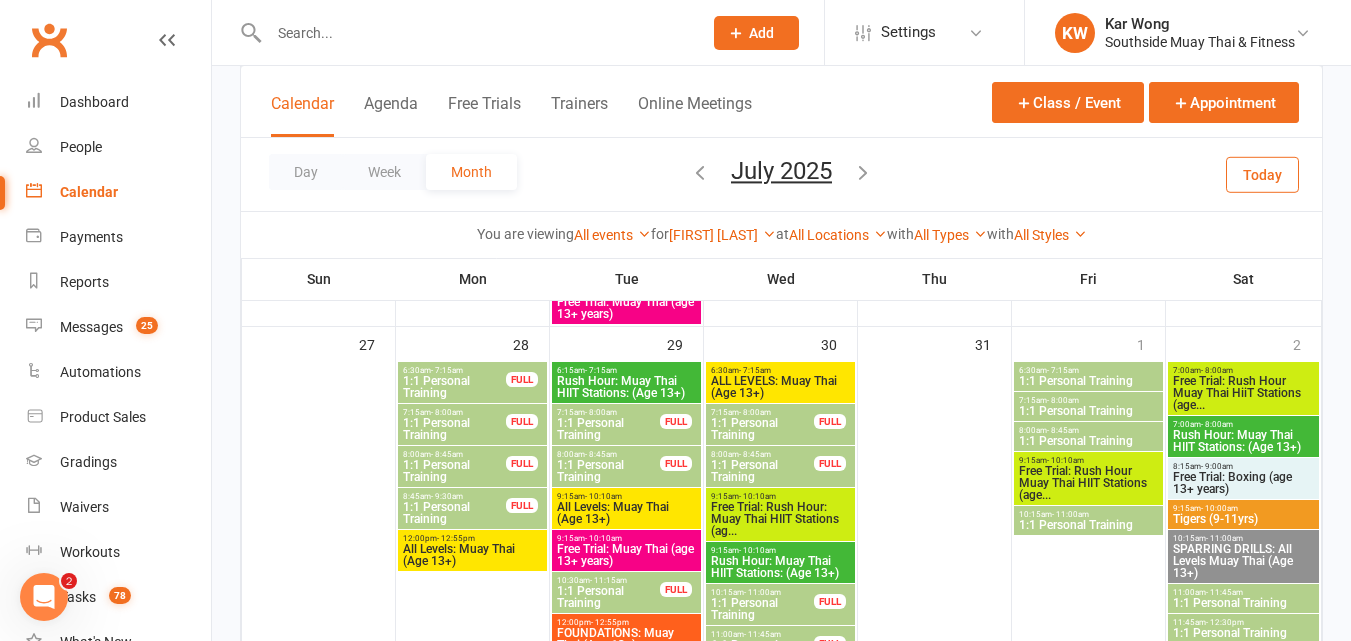 click on "1:1 Personal Training" at bounding box center [454, 471] 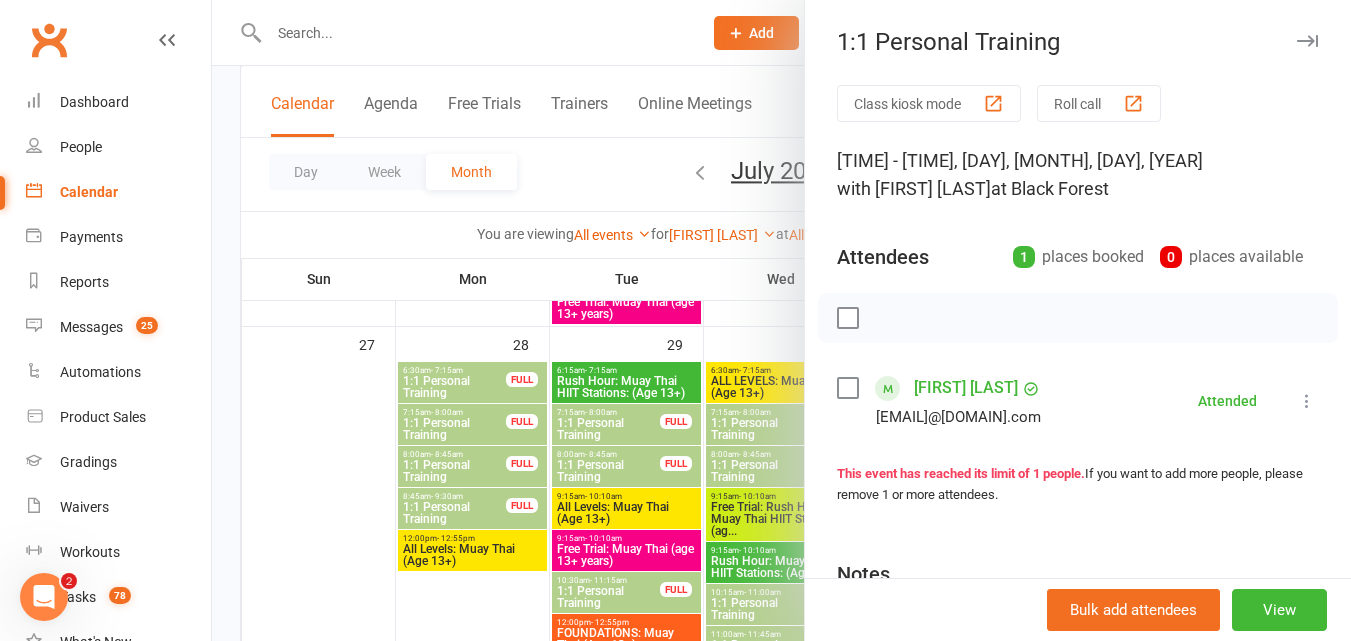 click at bounding box center [781, 320] 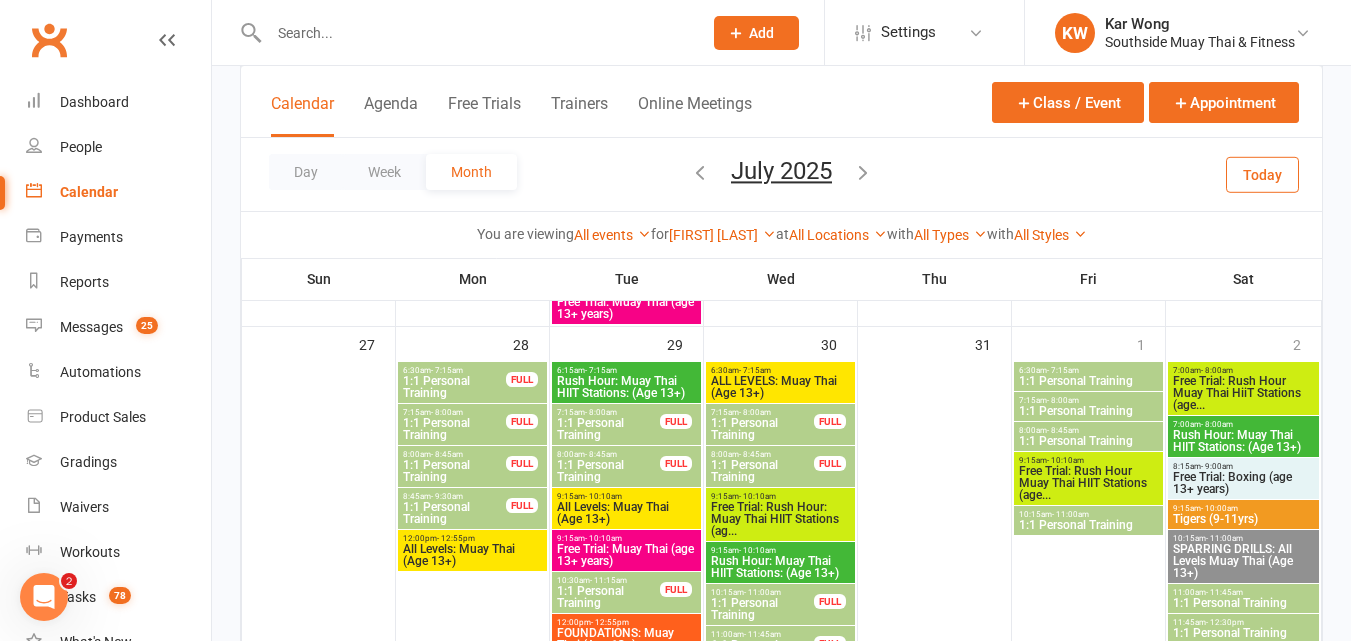 click on "1:1 Personal Training" at bounding box center [454, 513] 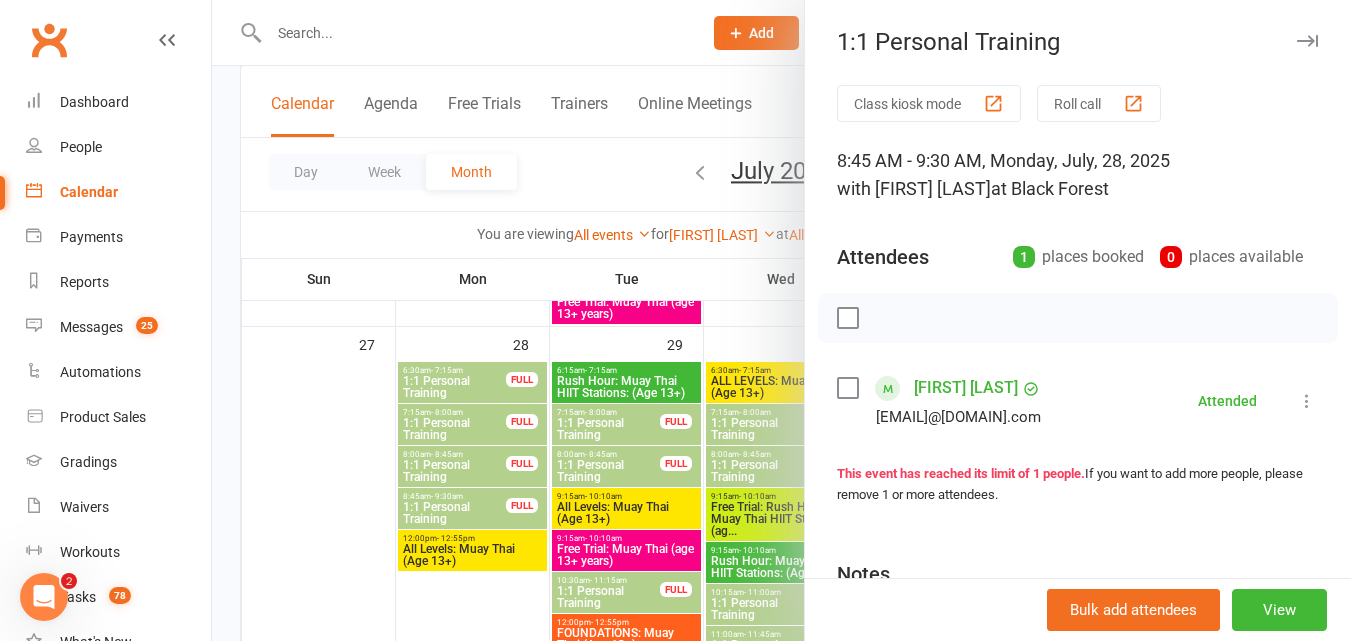 click at bounding box center (781, 320) 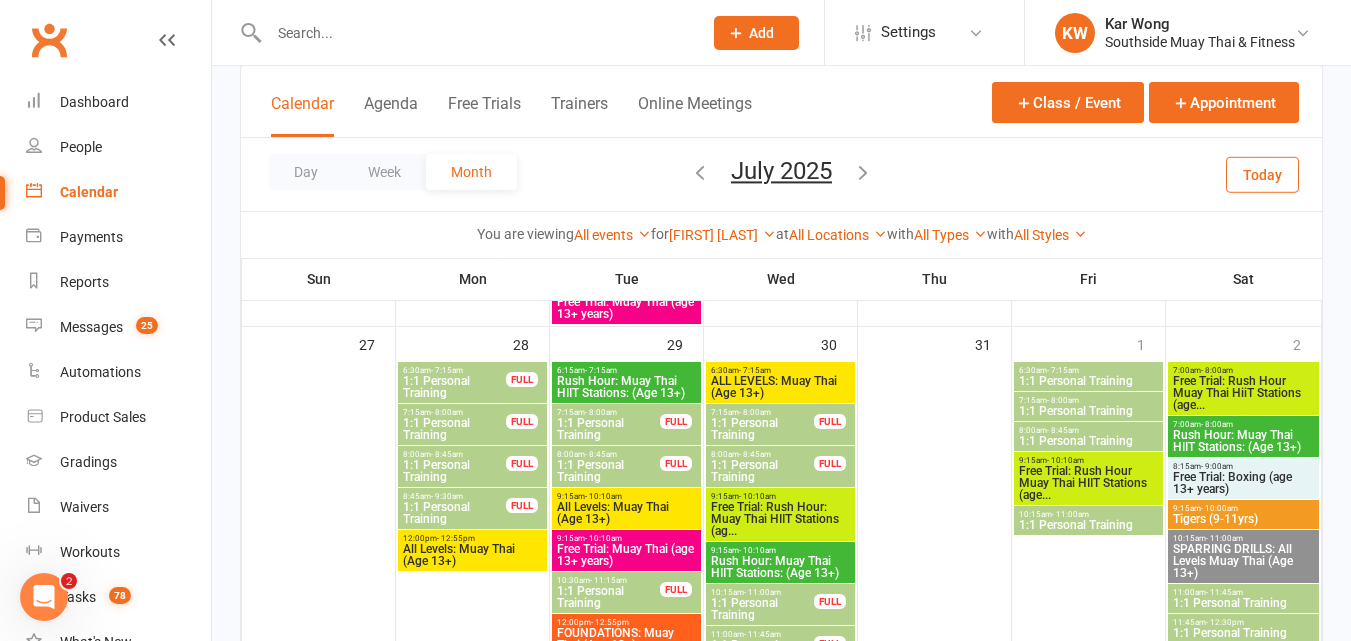 click on "[TIME] - [TIME]" at bounding box center [608, 412] 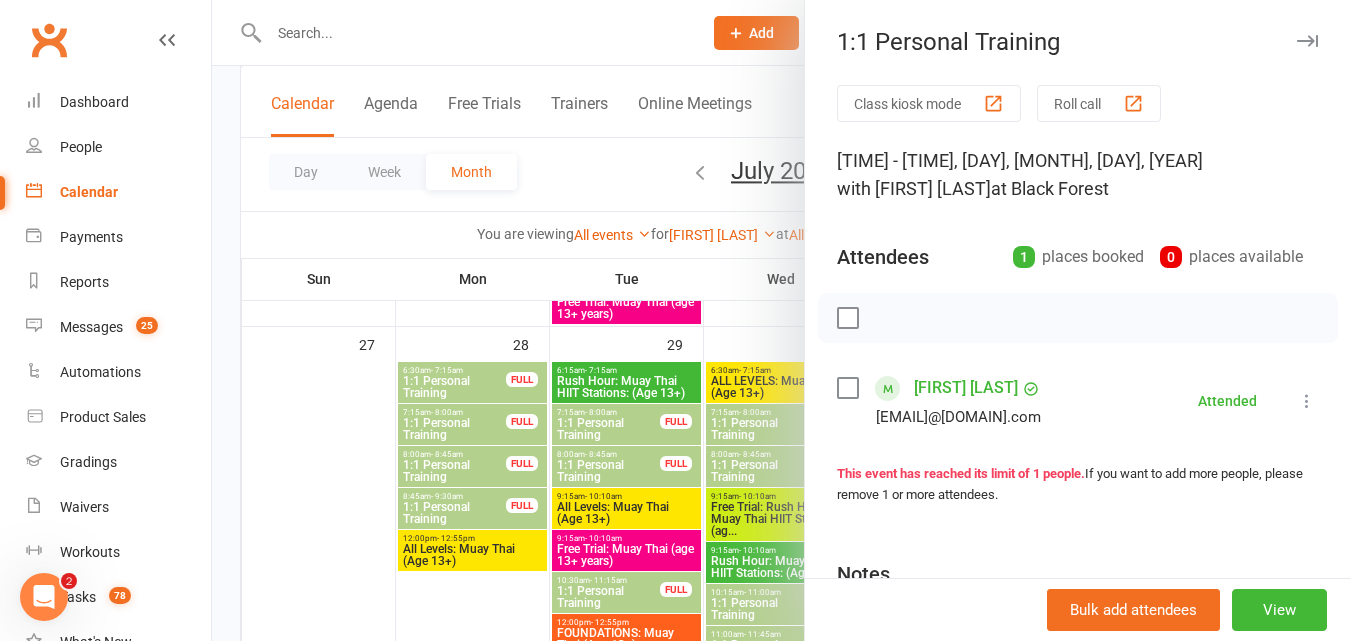 click at bounding box center (781, 320) 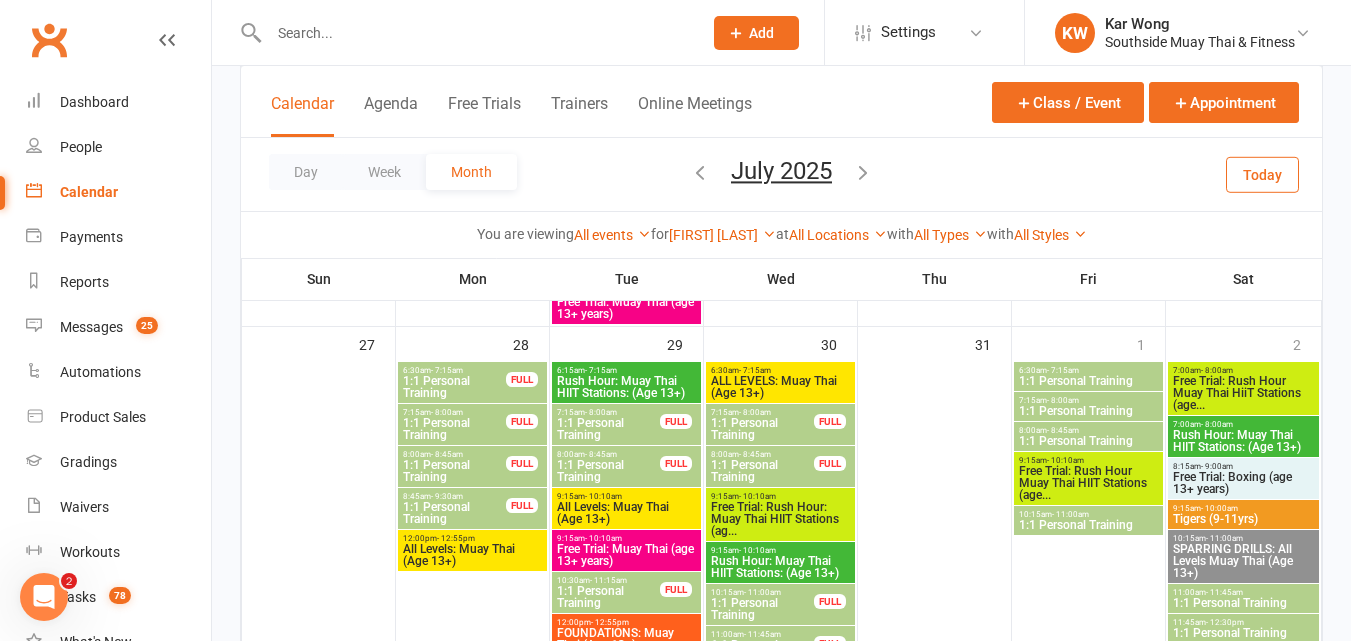 click on "1:1 Personal Training" at bounding box center (608, 471) 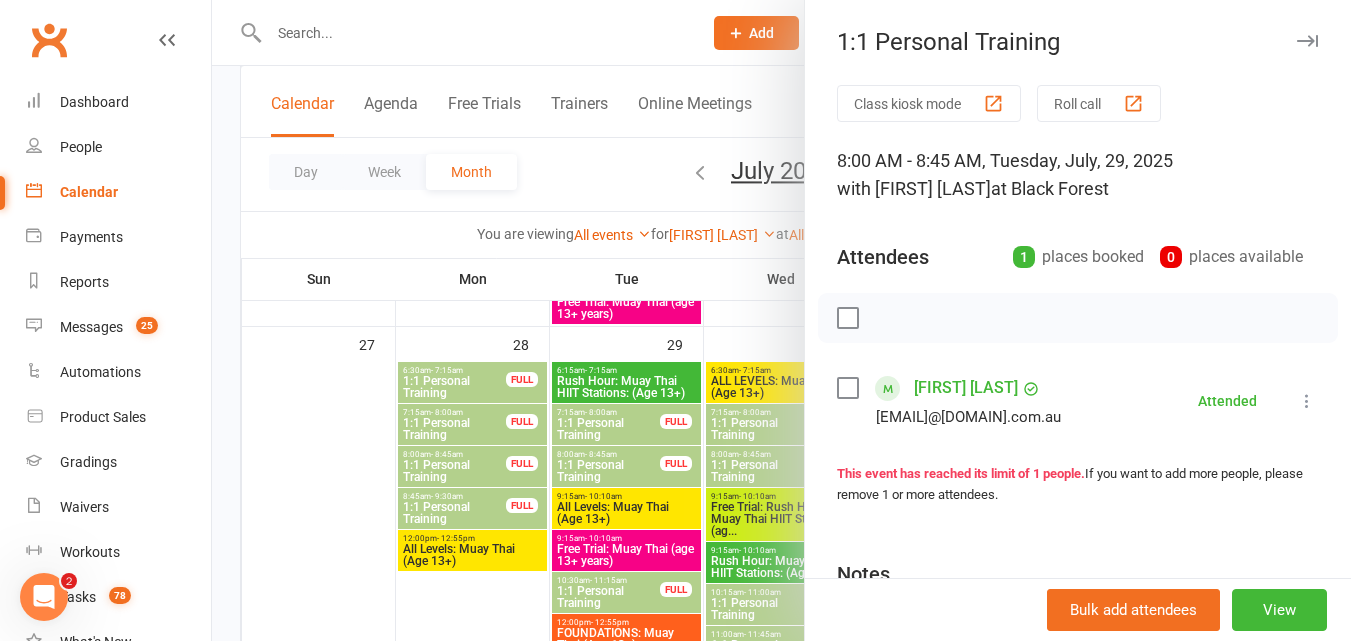 click at bounding box center (781, 320) 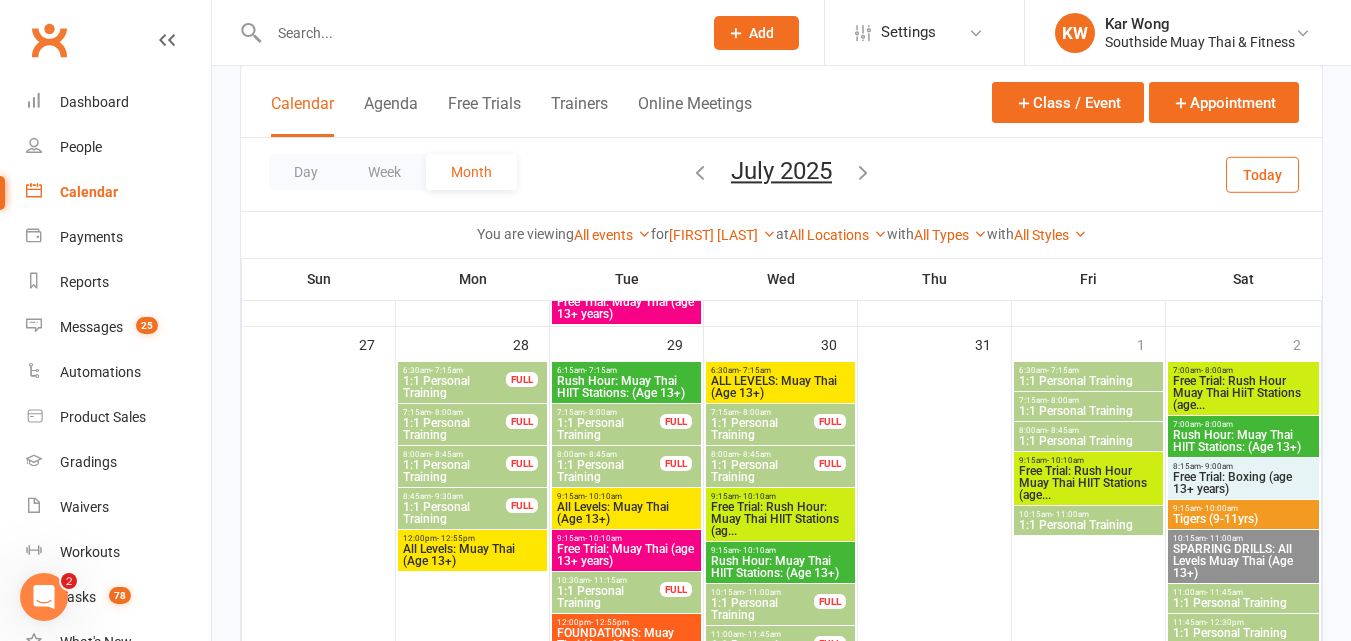 click on "1:1 Personal Training" at bounding box center (608, 597) 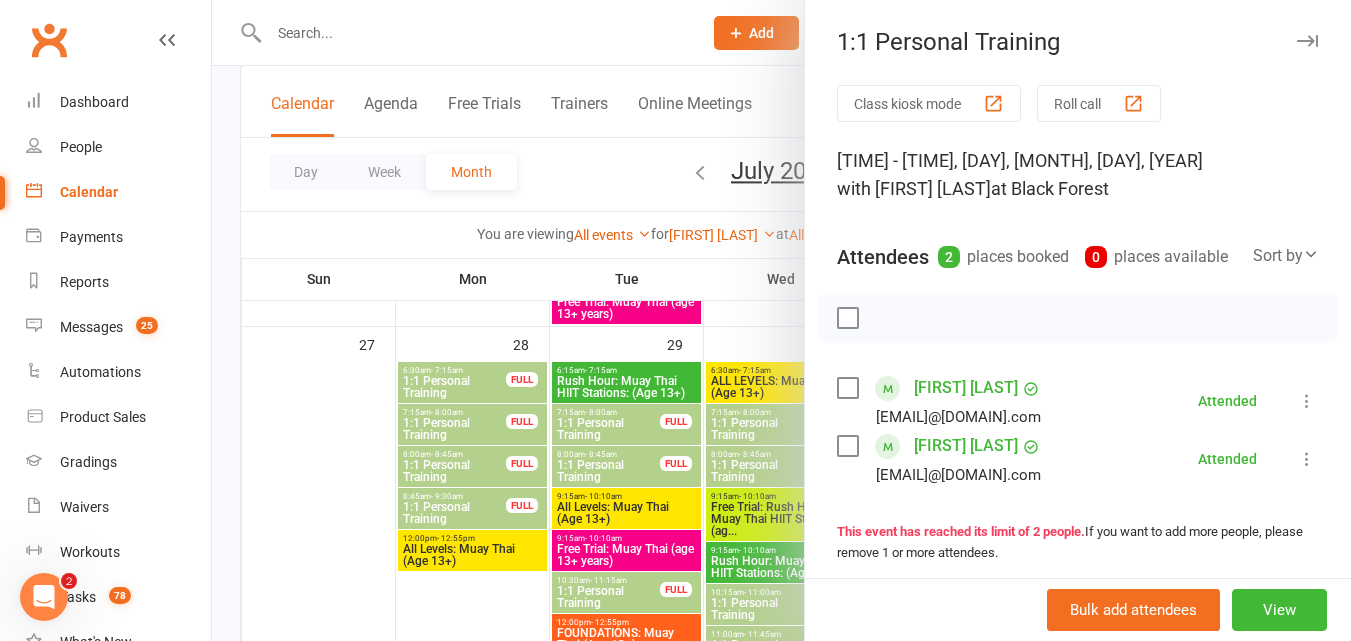 click at bounding box center [781, 320] 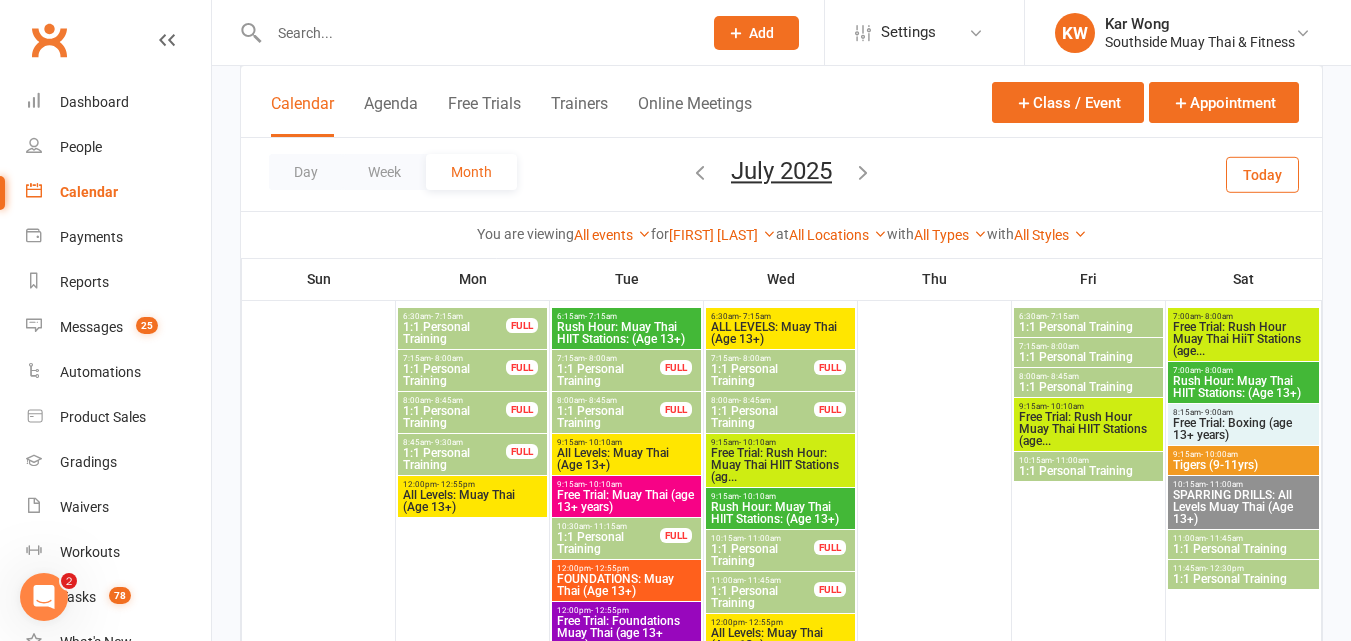 scroll, scrollTop: 1870, scrollLeft: 0, axis: vertical 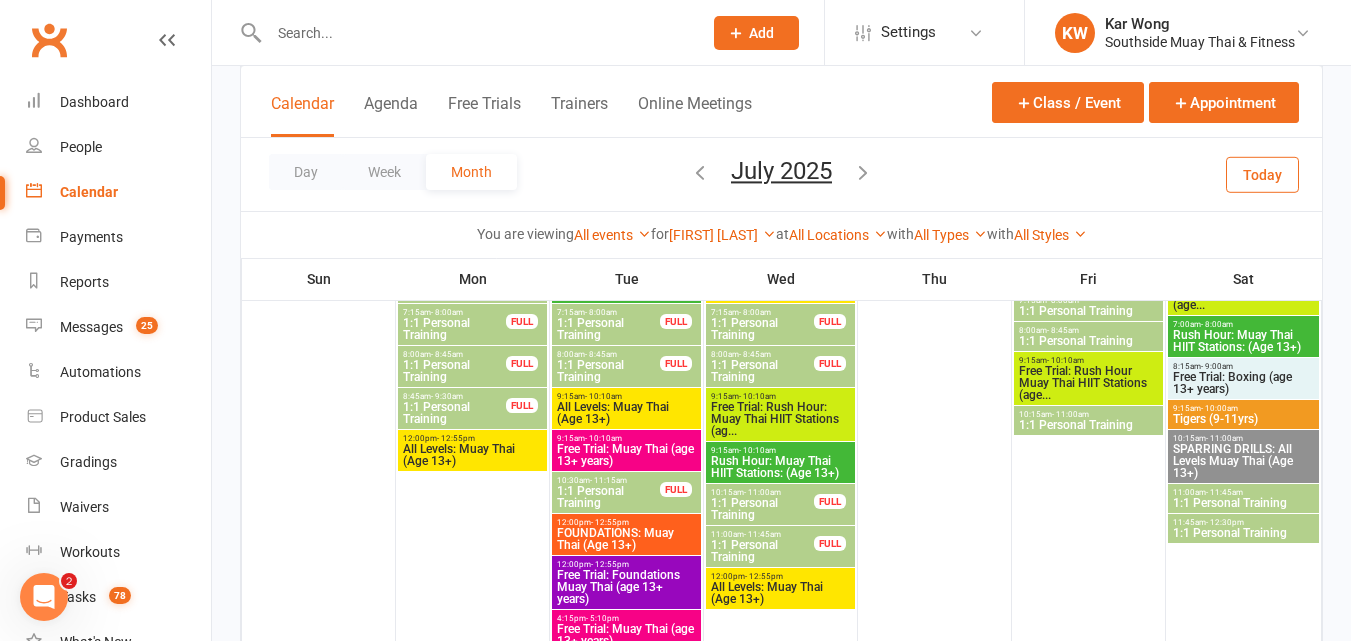 drag, startPoint x: 773, startPoint y: 315, endPoint x: 780, endPoint y: 369, distance: 54.451813 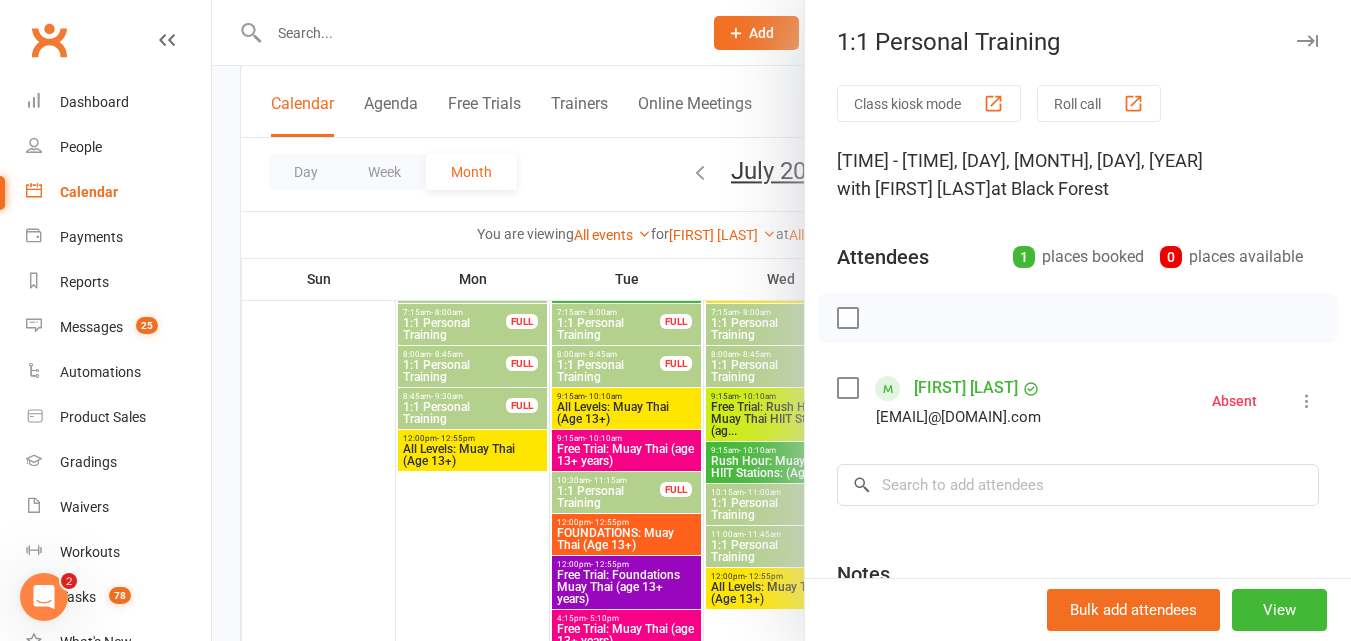 click at bounding box center [781, 320] 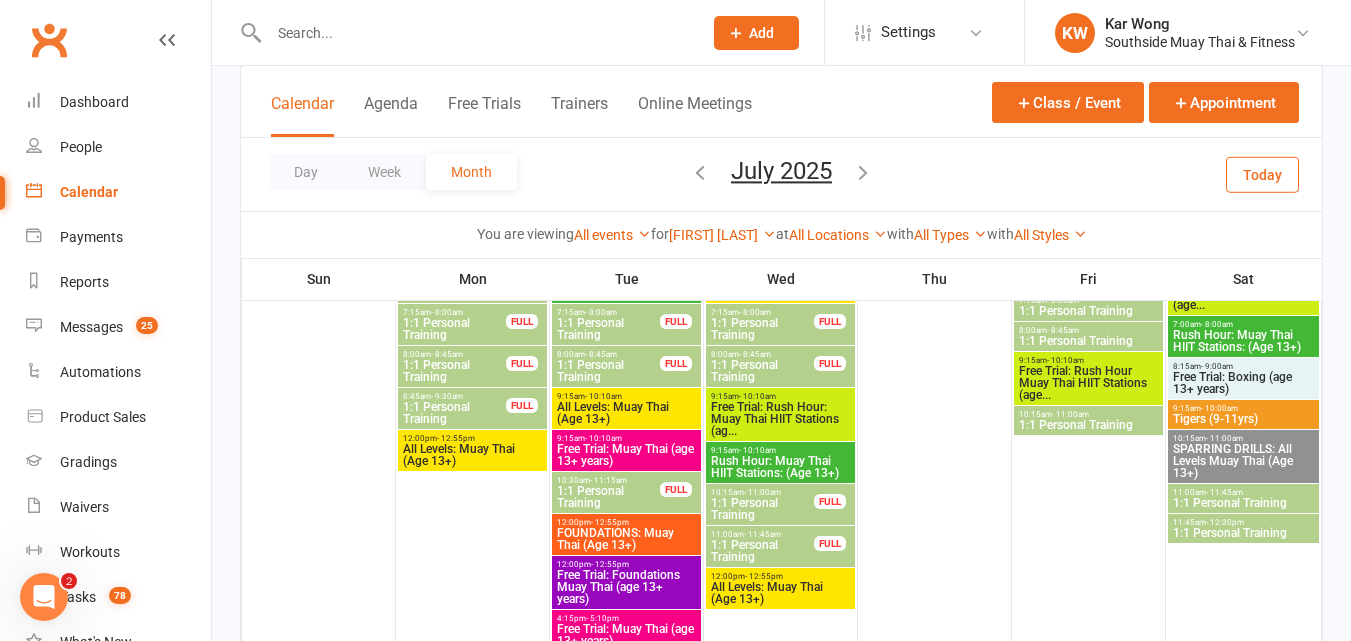 click on "1:1 Personal Training" at bounding box center [762, 371] 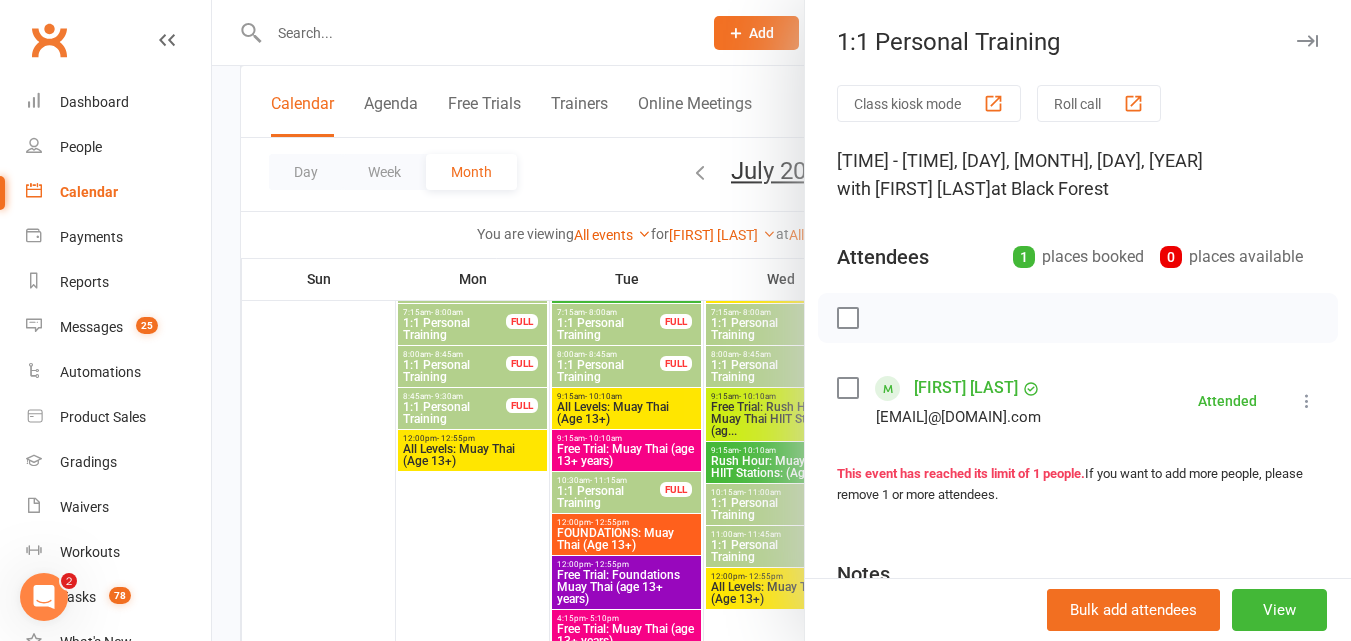 click at bounding box center (781, 320) 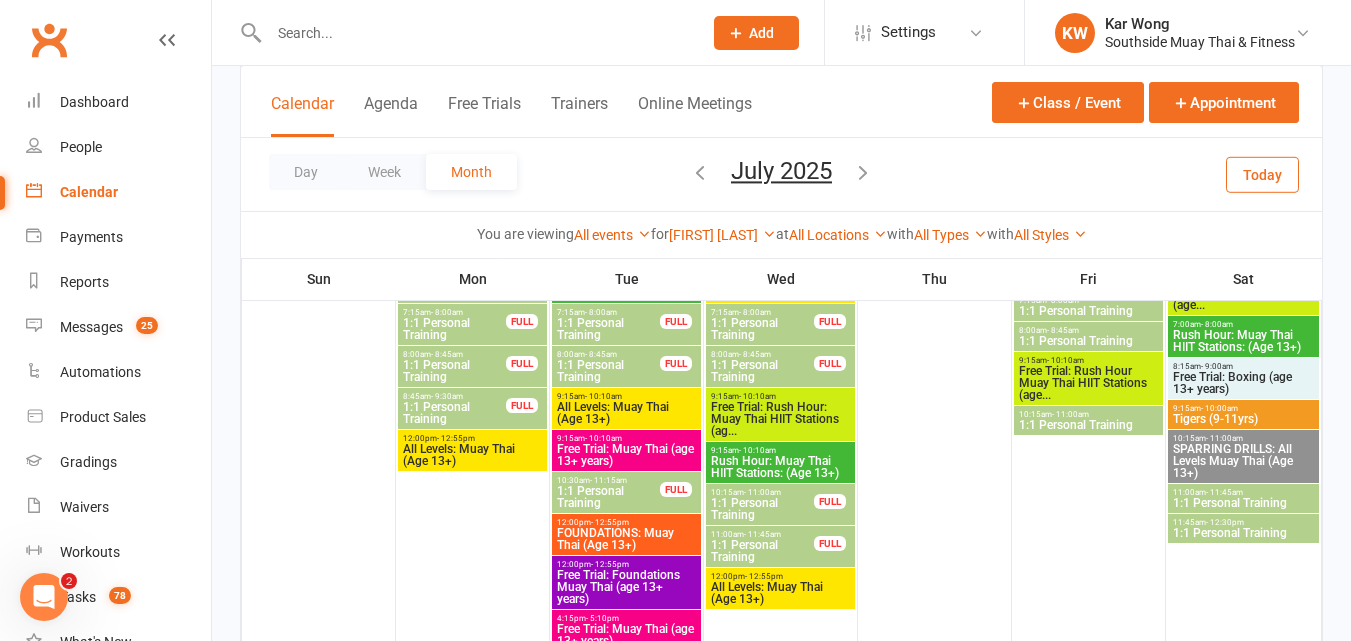 click on "1:1 Personal Training" at bounding box center [762, 509] 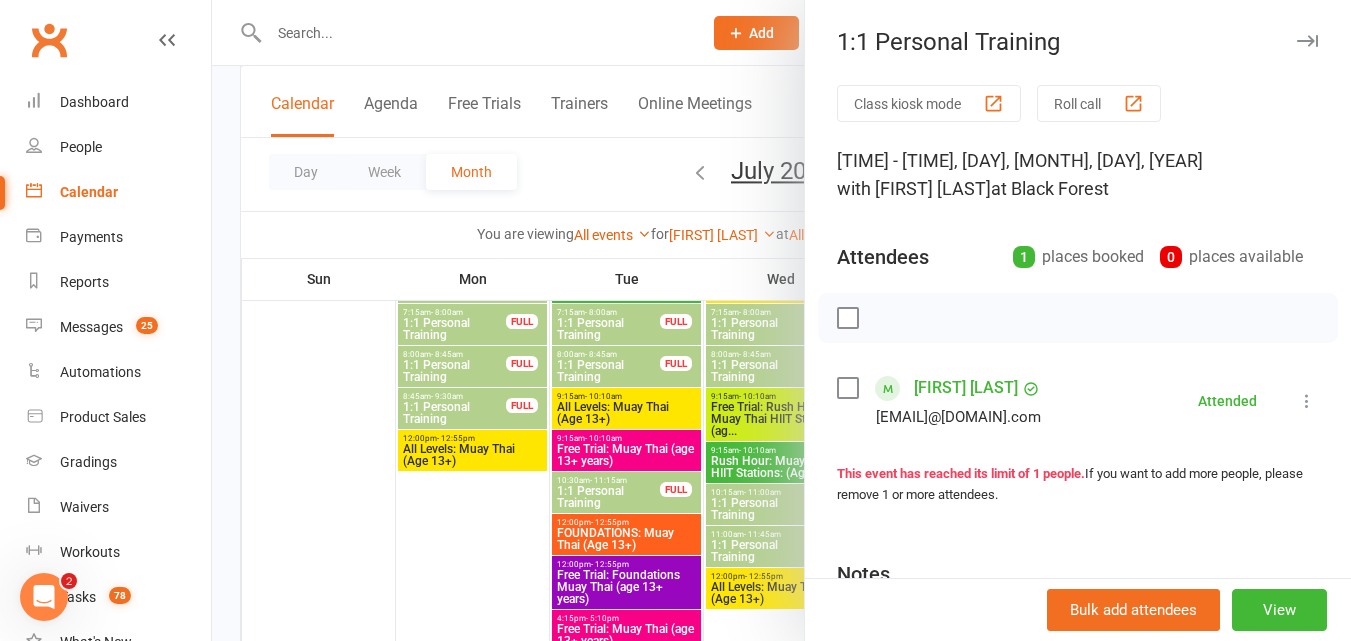click at bounding box center (781, 320) 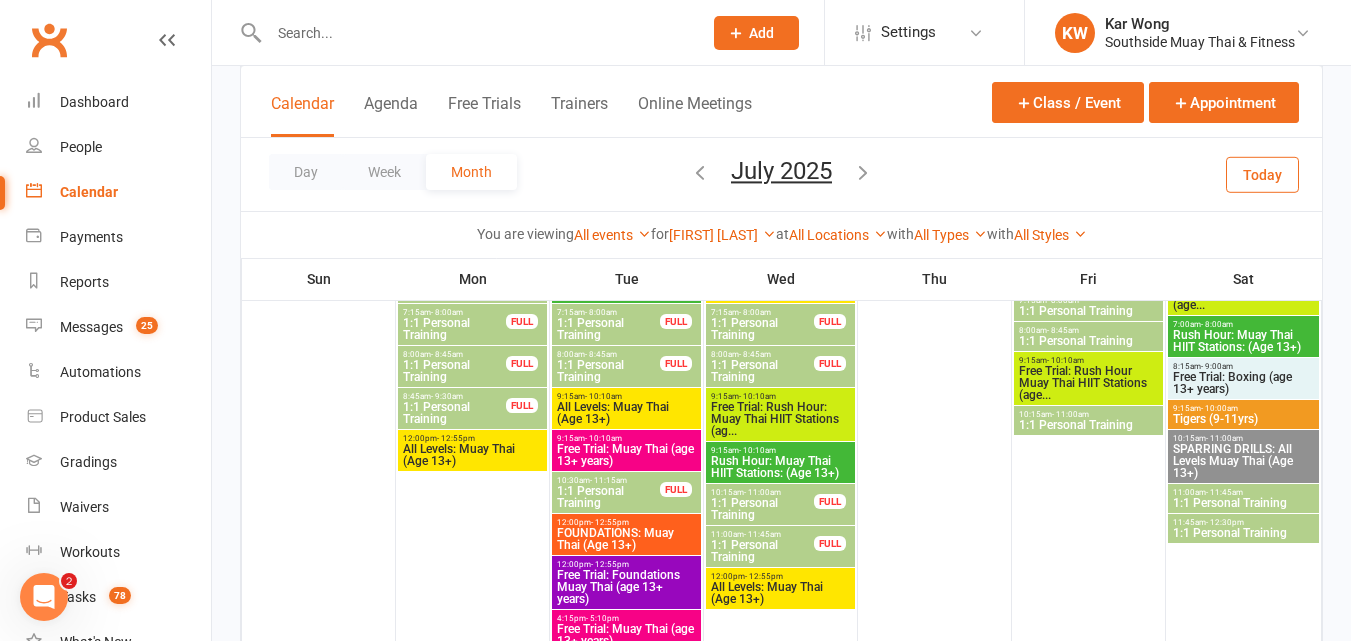 click on "[TIME] - [TIME] 1:1 Personal Training FULL" at bounding box center (780, 546) 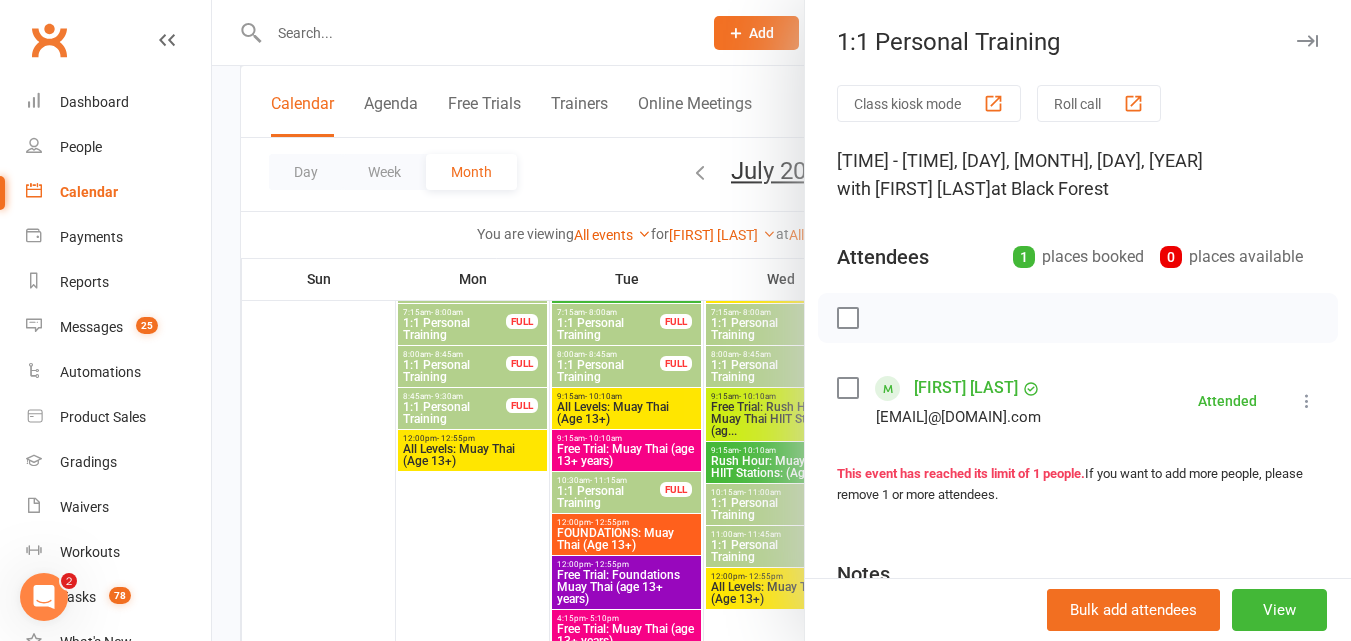 click at bounding box center [781, 320] 